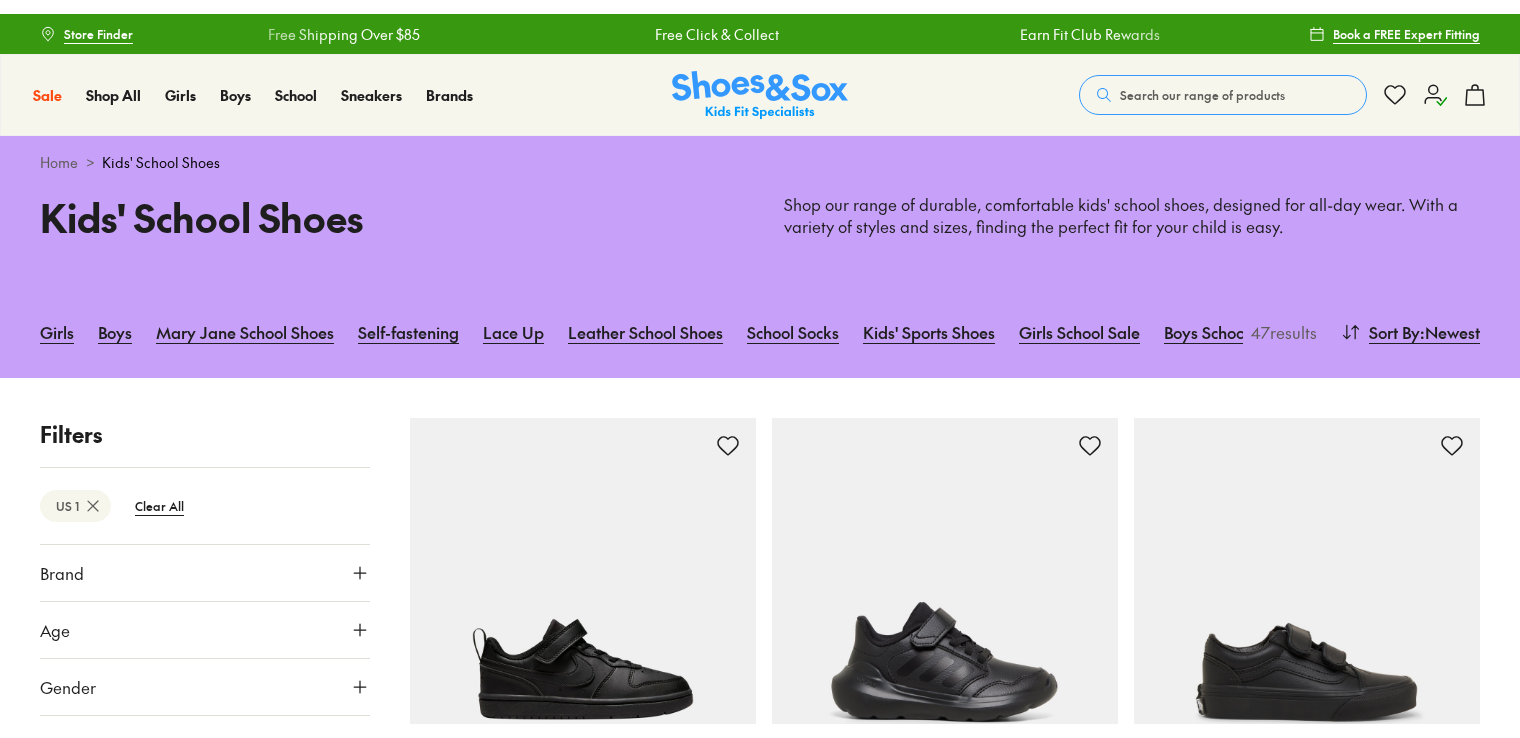 scroll, scrollTop: 0, scrollLeft: 0, axis: both 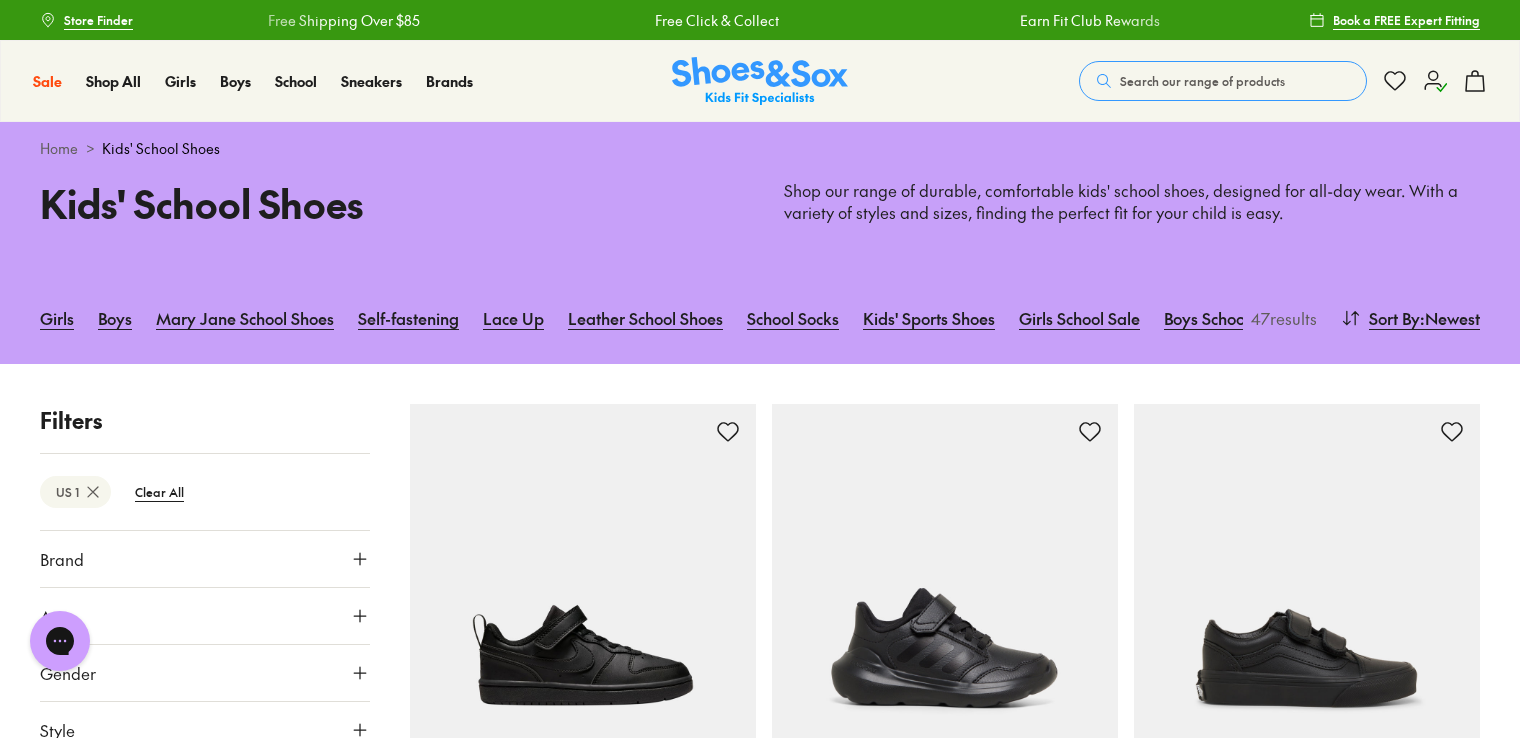 click 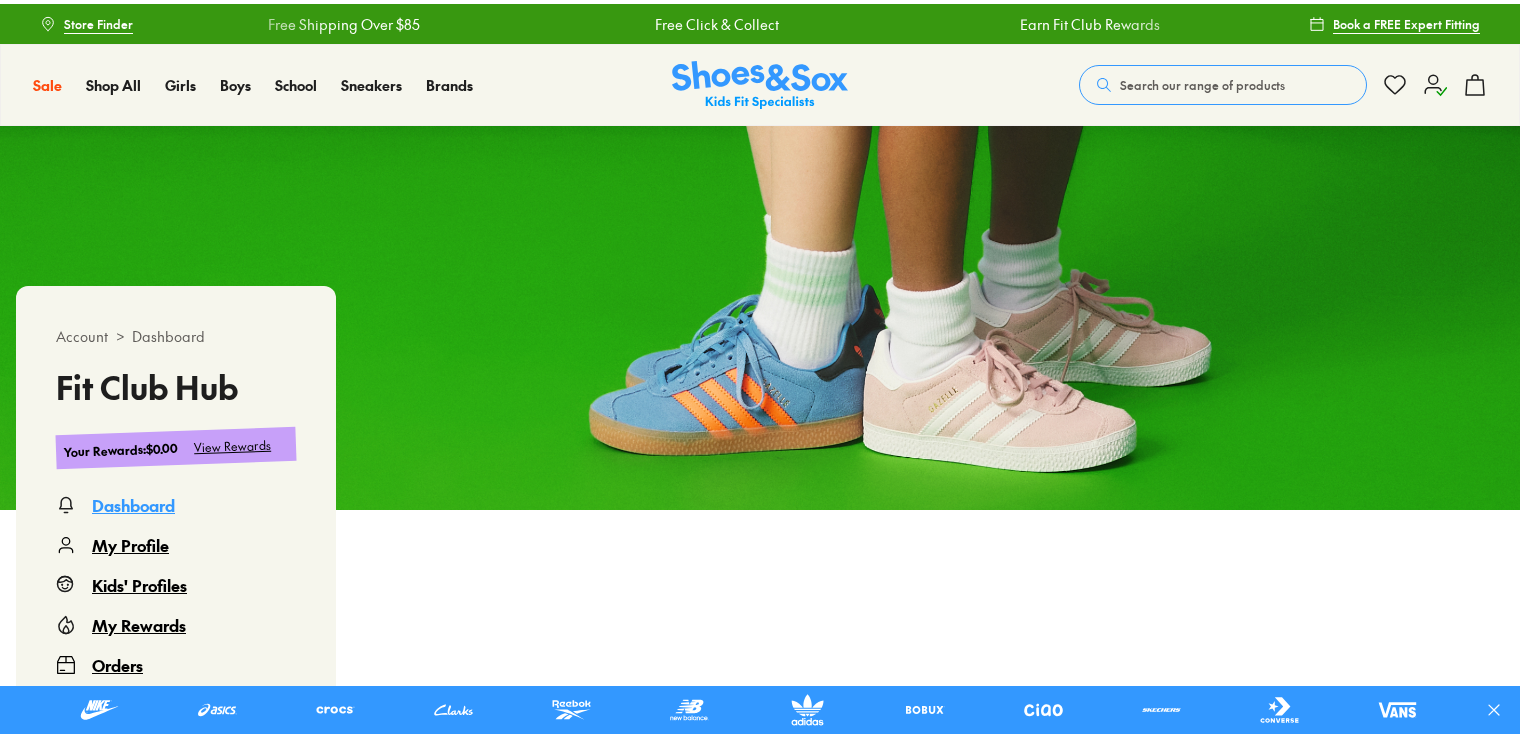 scroll, scrollTop: 0, scrollLeft: 0, axis: both 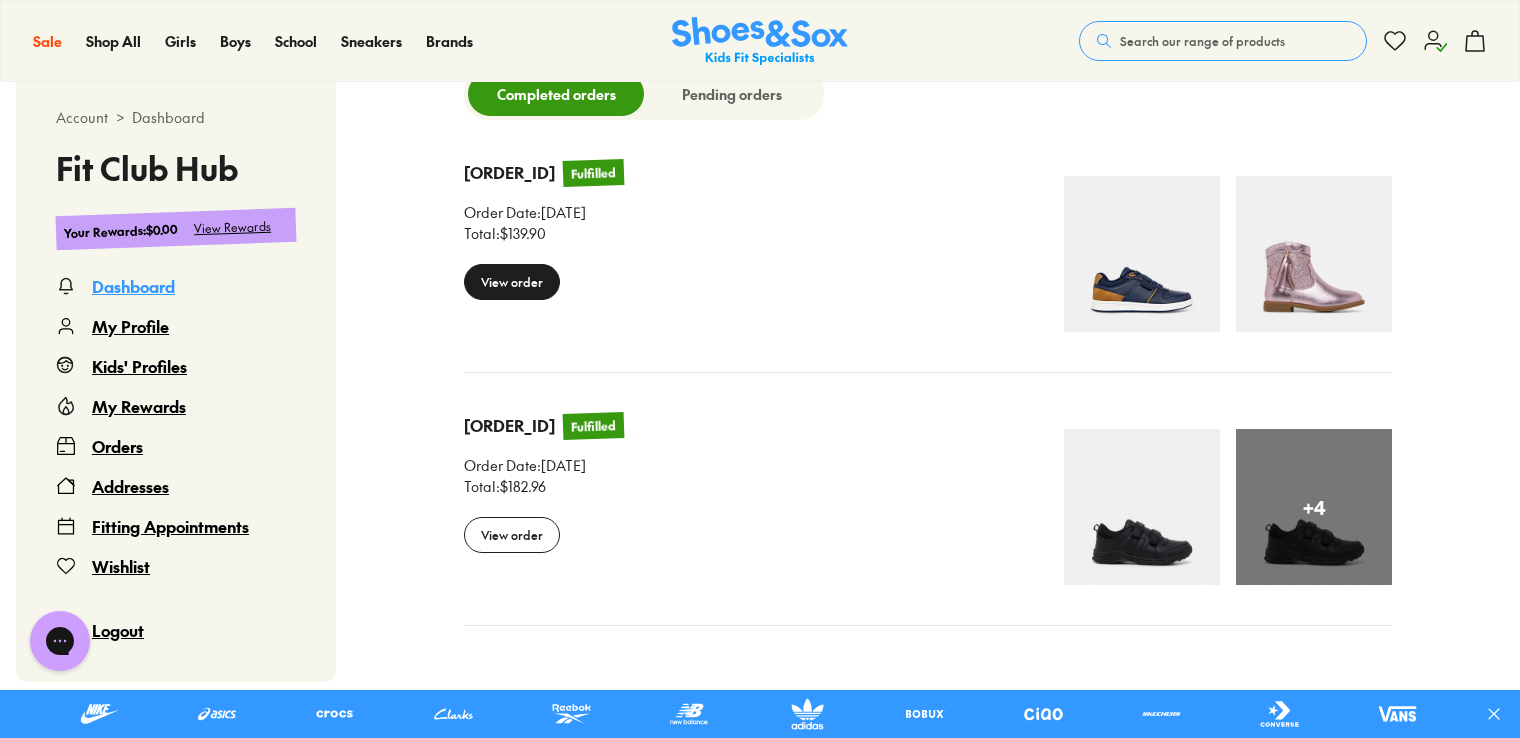 click on "View order" at bounding box center [512, 282] 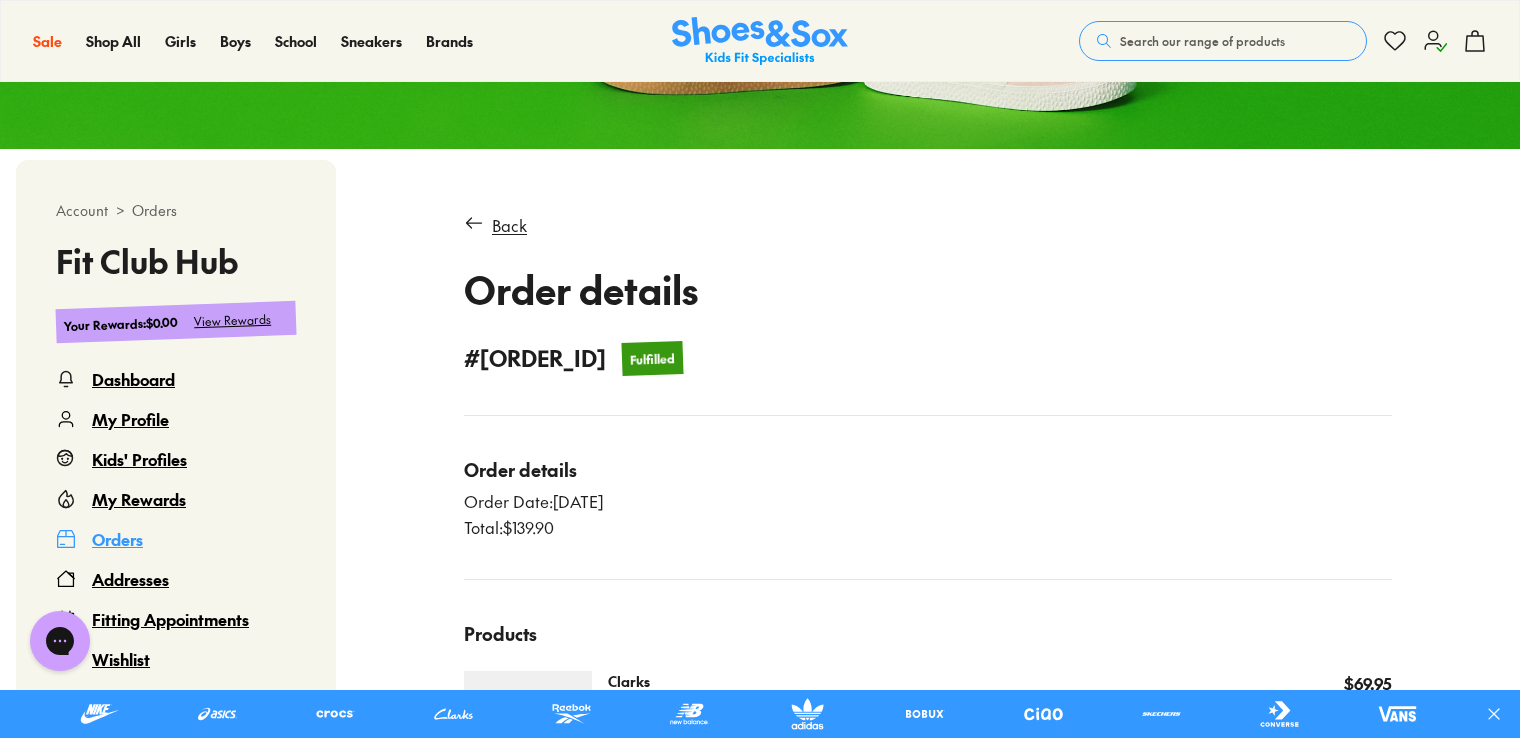 scroll, scrollTop: 516, scrollLeft: 0, axis: vertical 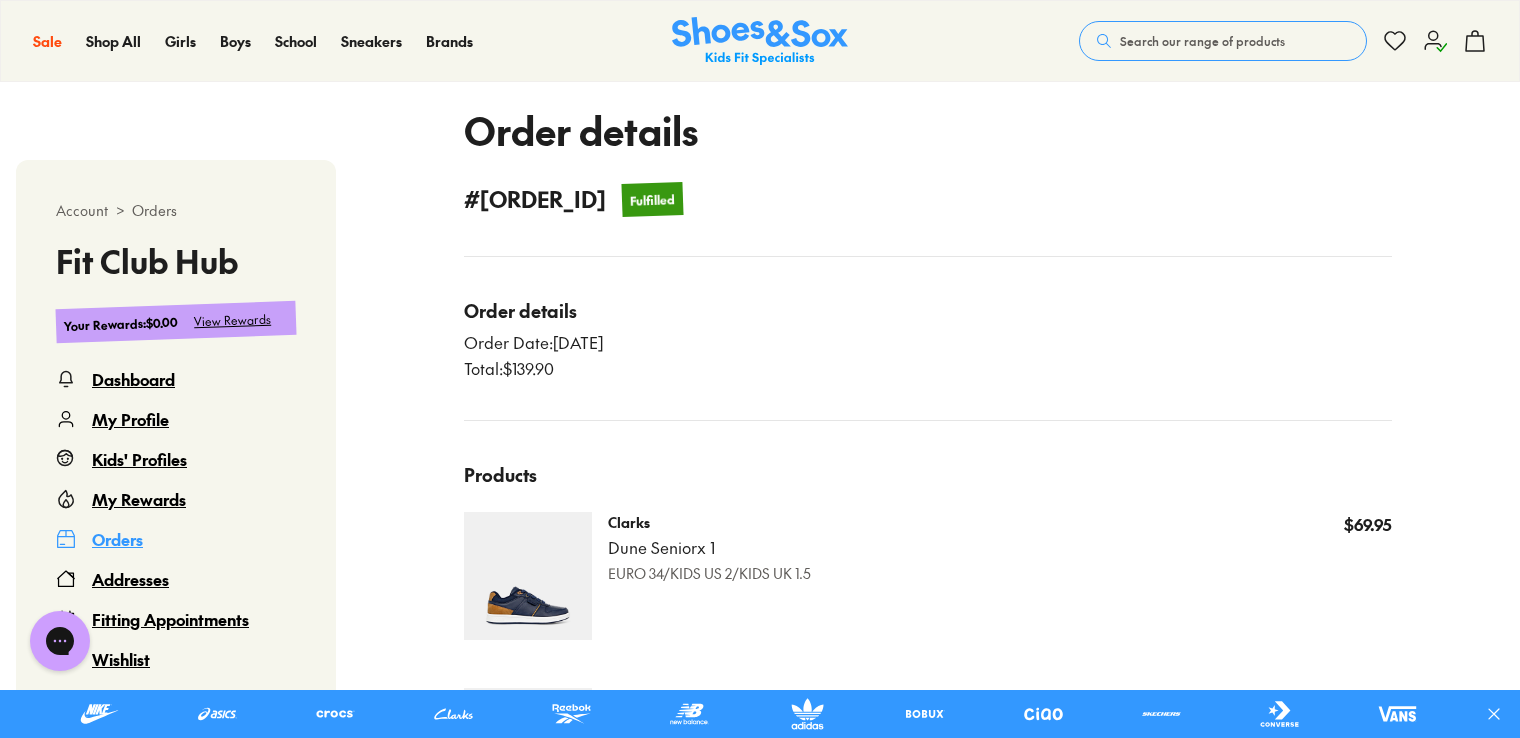 click on "Orders" at bounding box center (117, 539) 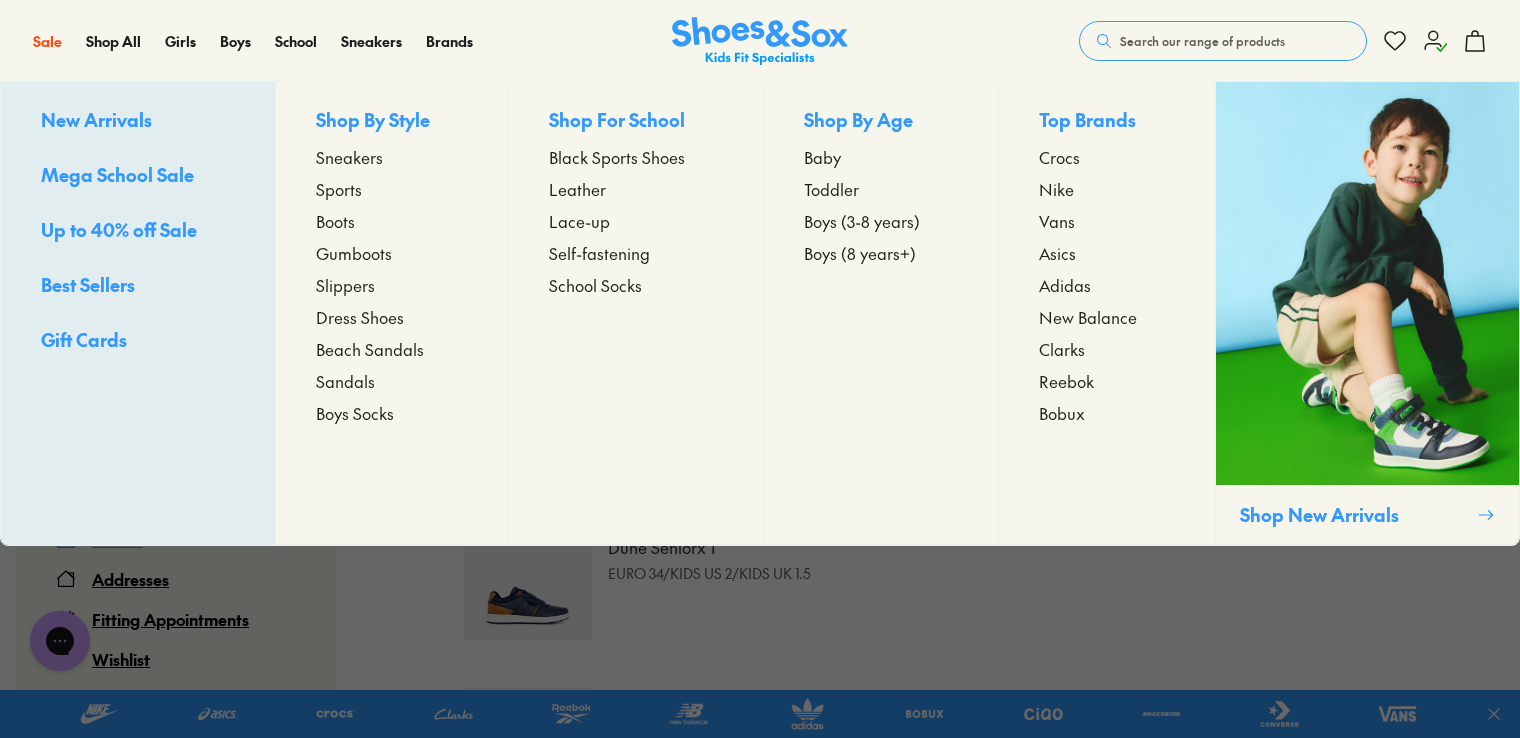 click on "Sneakers" at bounding box center [349, 157] 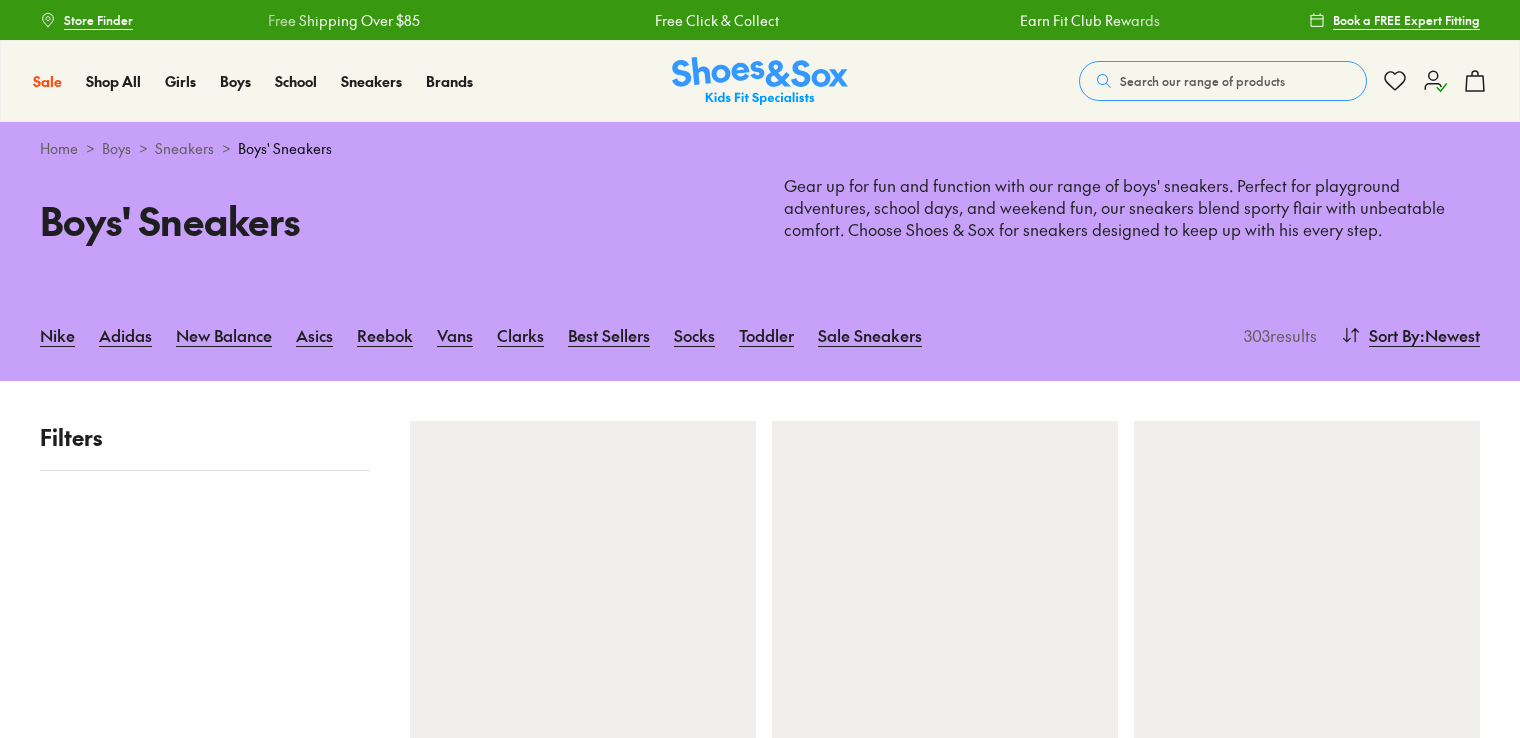 scroll, scrollTop: 0, scrollLeft: 0, axis: both 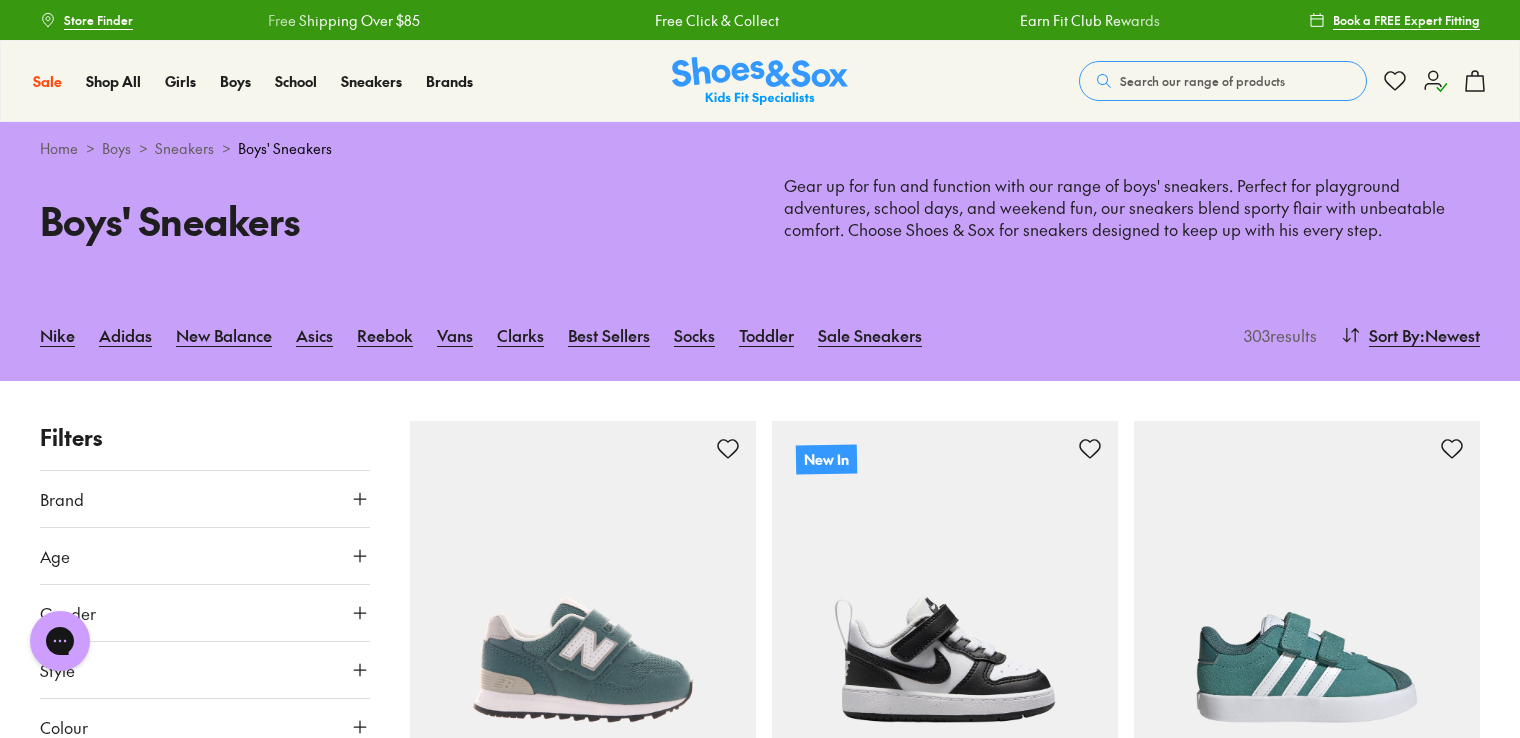 click 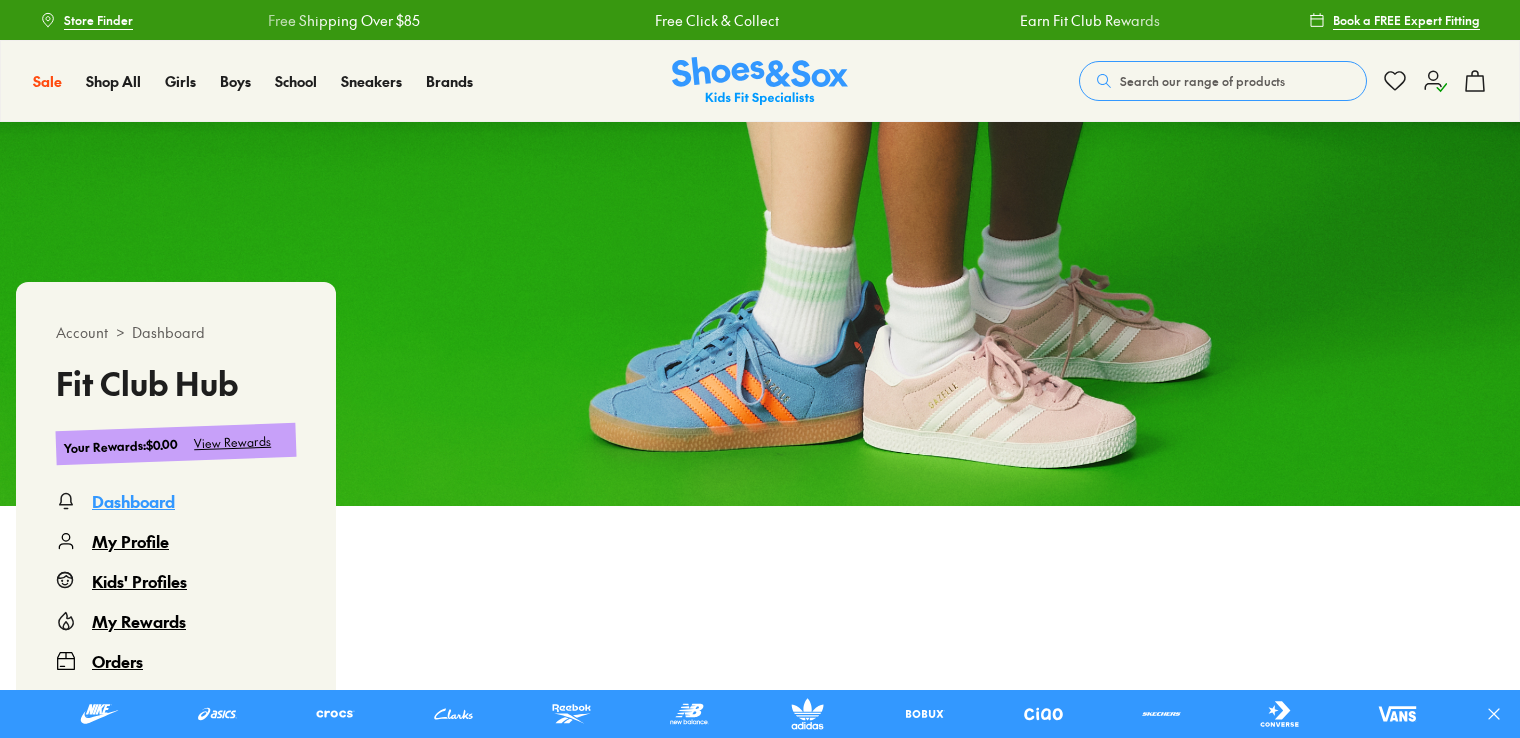 scroll, scrollTop: 270, scrollLeft: 0, axis: vertical 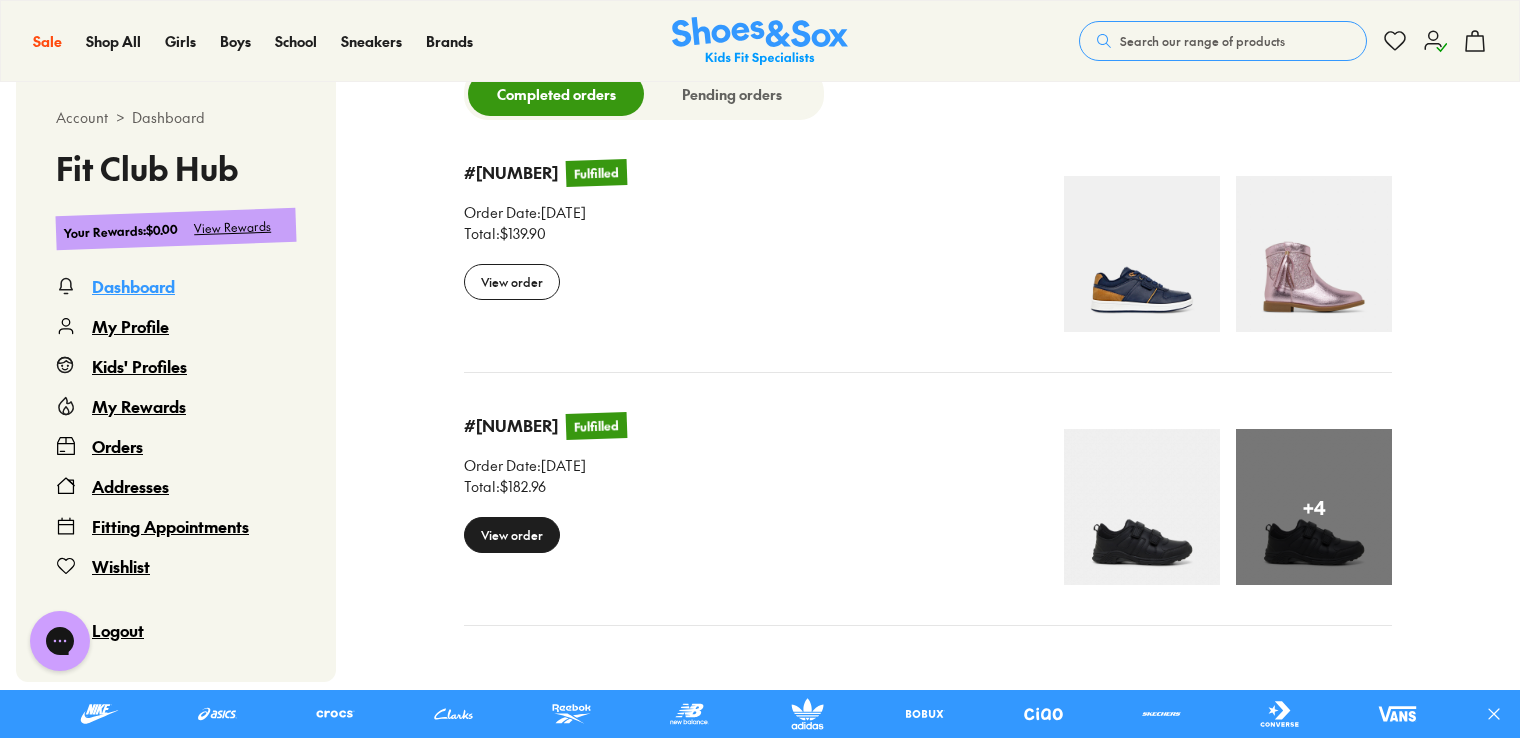 click on "View order" at bounding box center [512, 535] 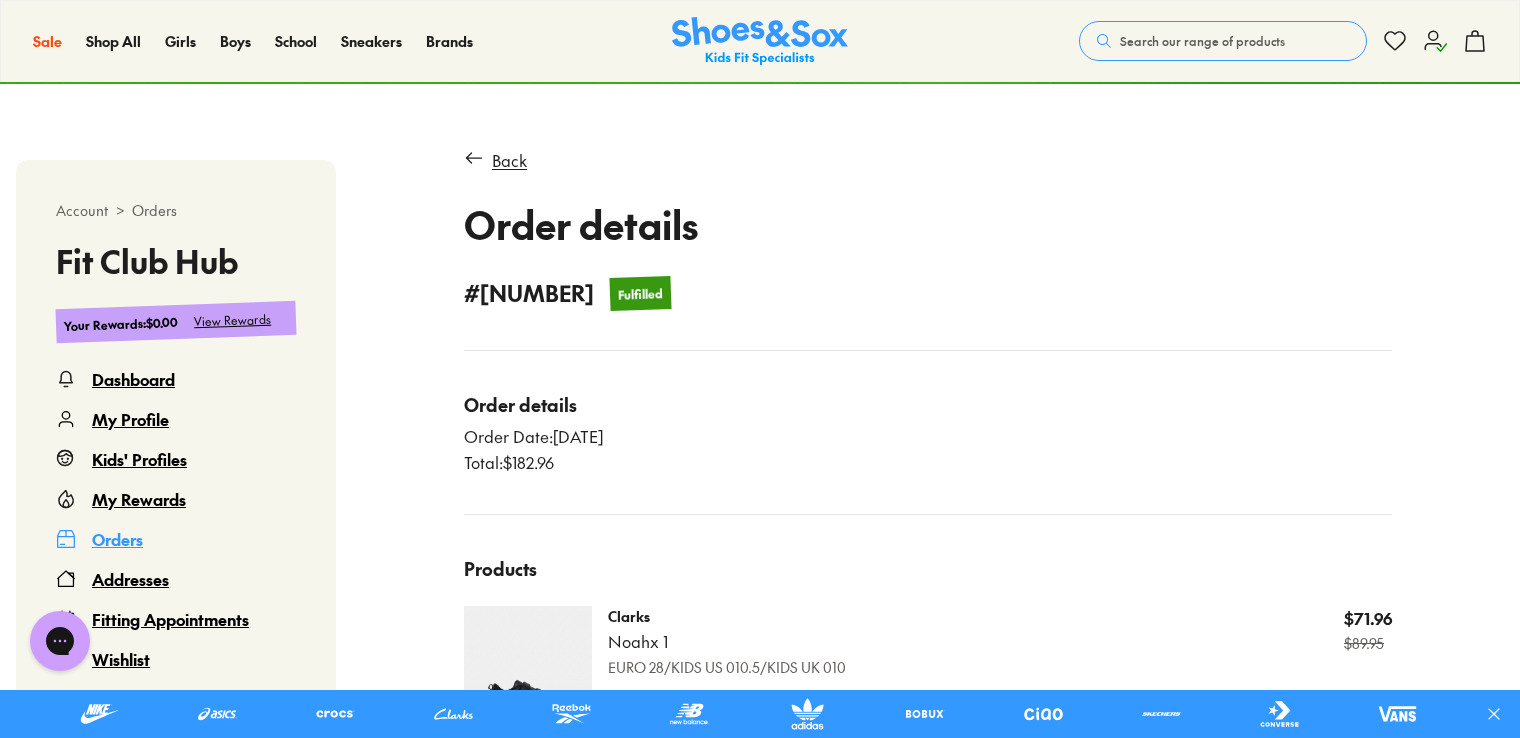 scroll, scrollTop: 0, scrollLeft: 0, axis: both 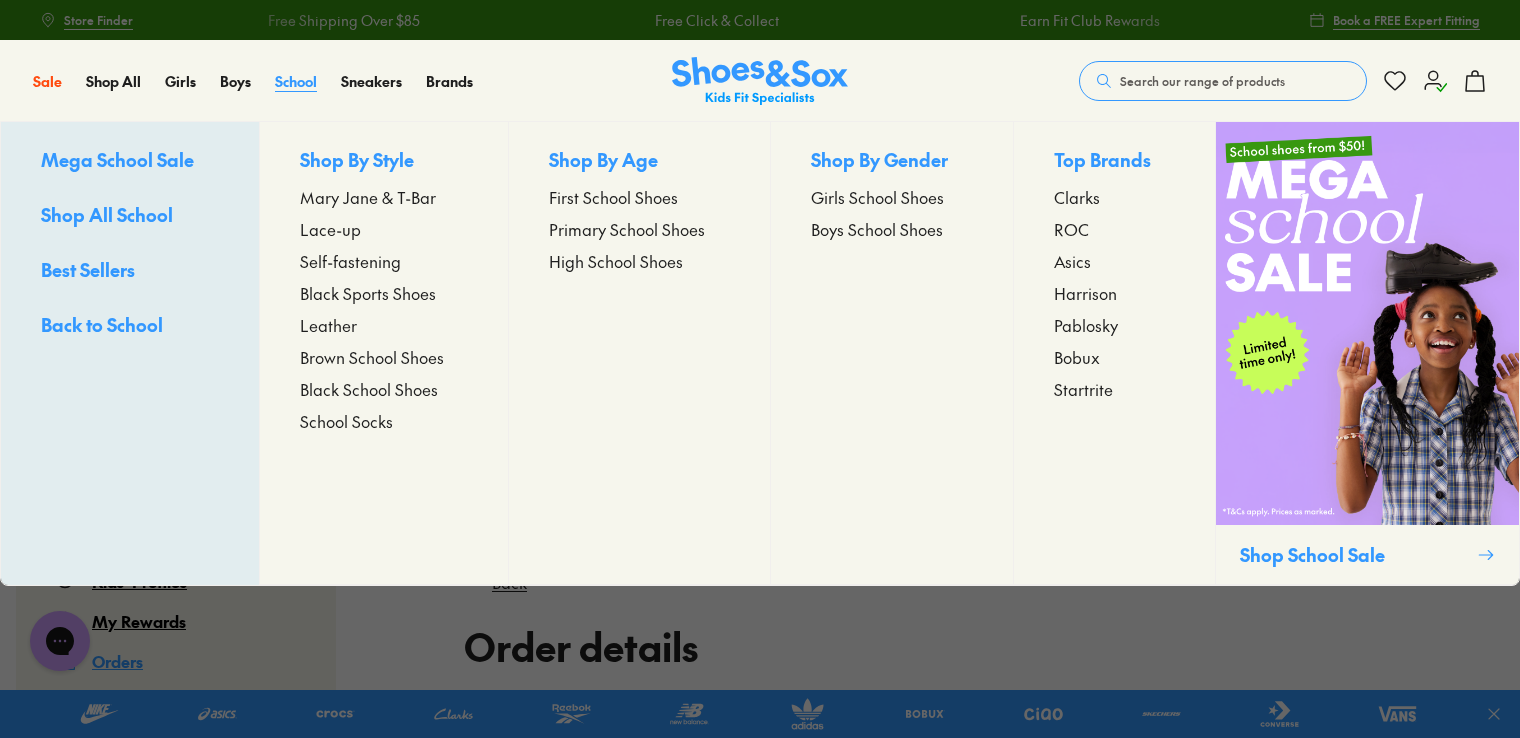 click on "School" at bounding box center (296, 81) 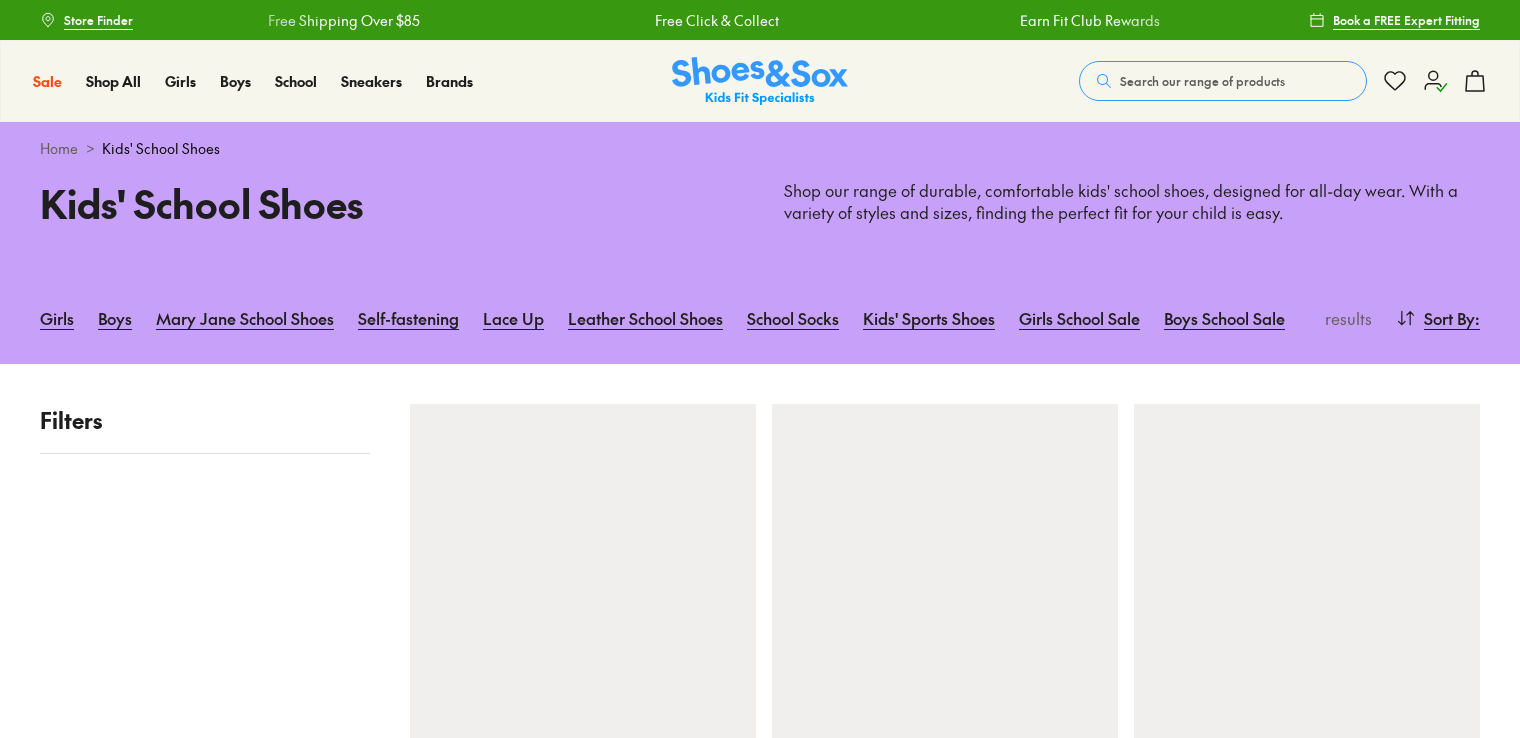 scroll, scrollTop: 0, scrollLeft: 0, axis: both 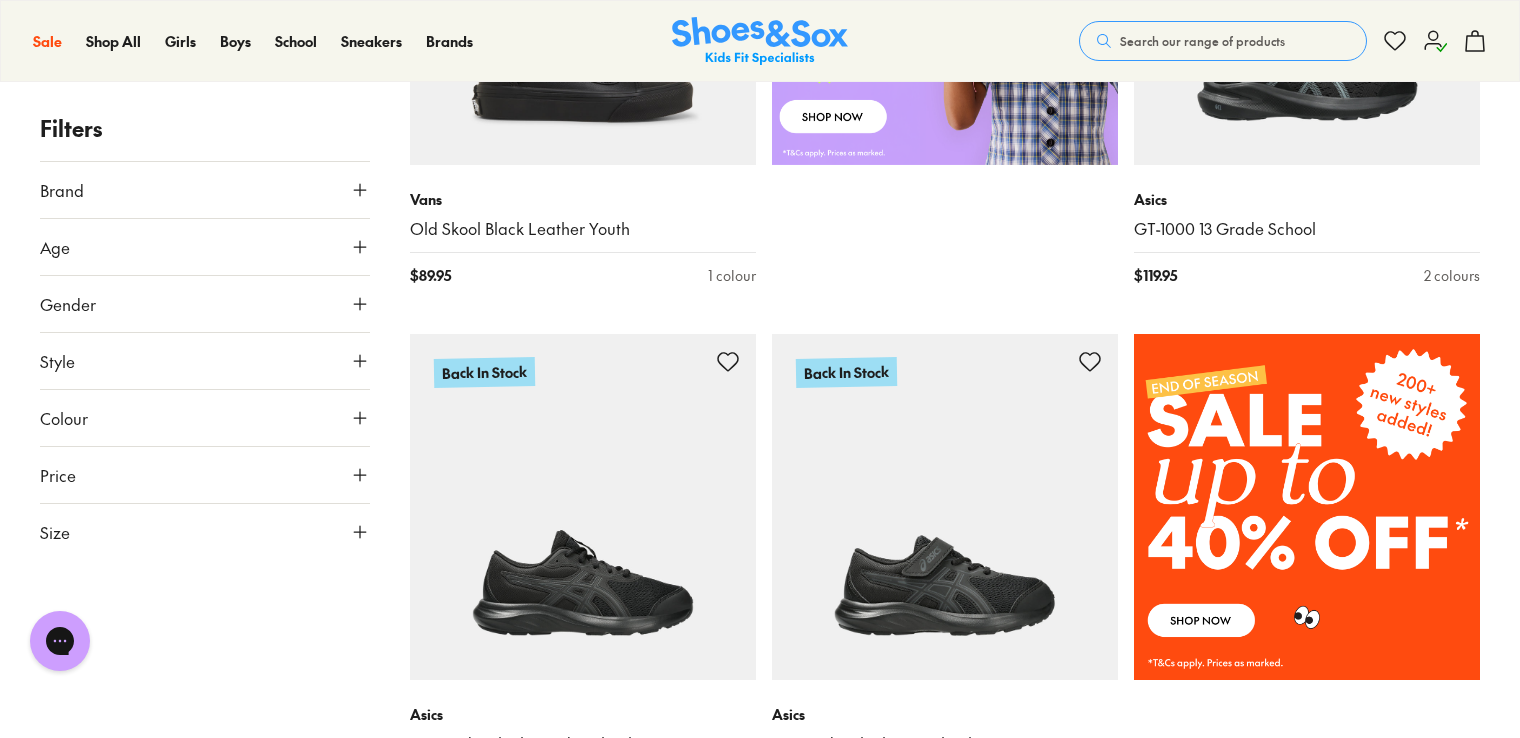 click on "Size" at bounding box center [205, 532] 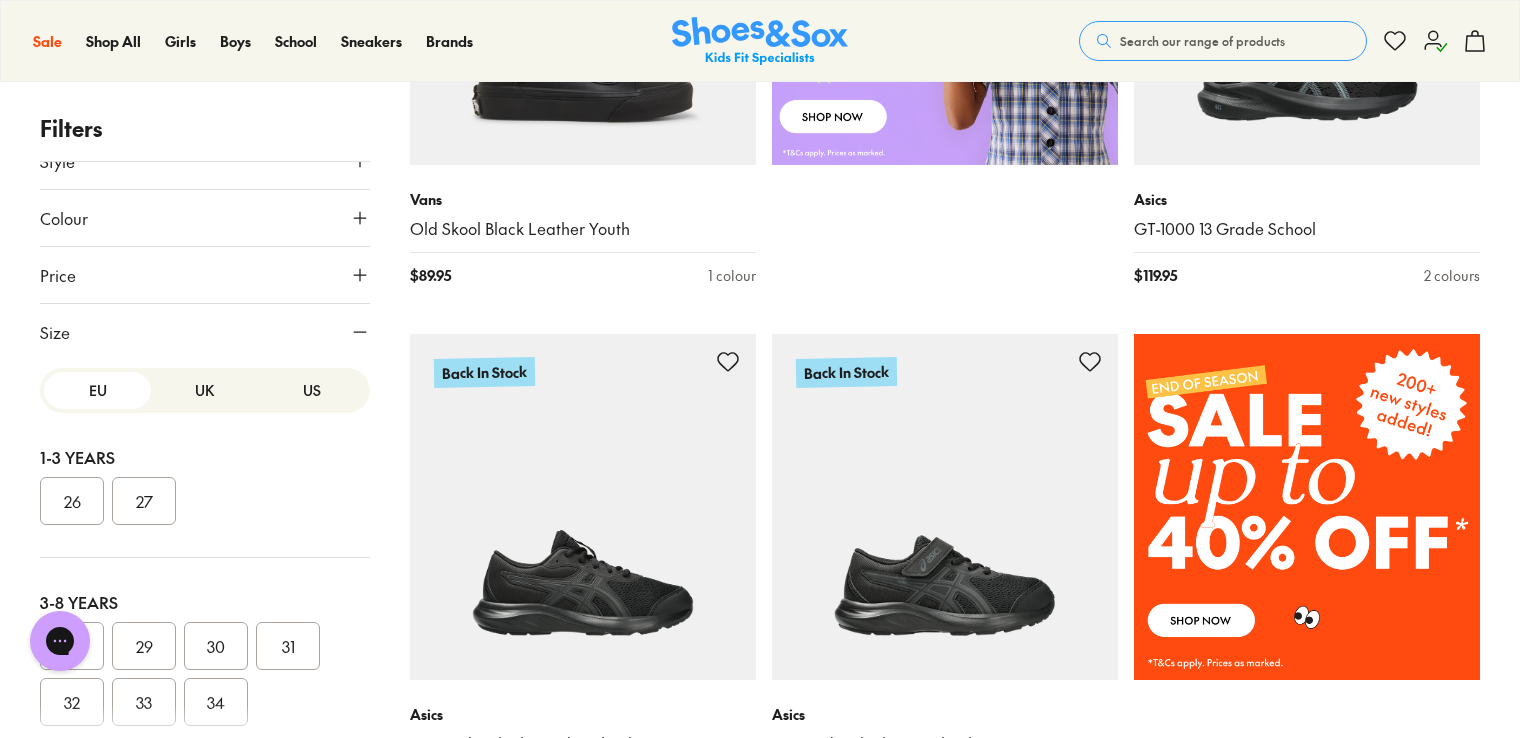 scroll, scrollTop: 204, scrollLeft: 0, axis: vertical 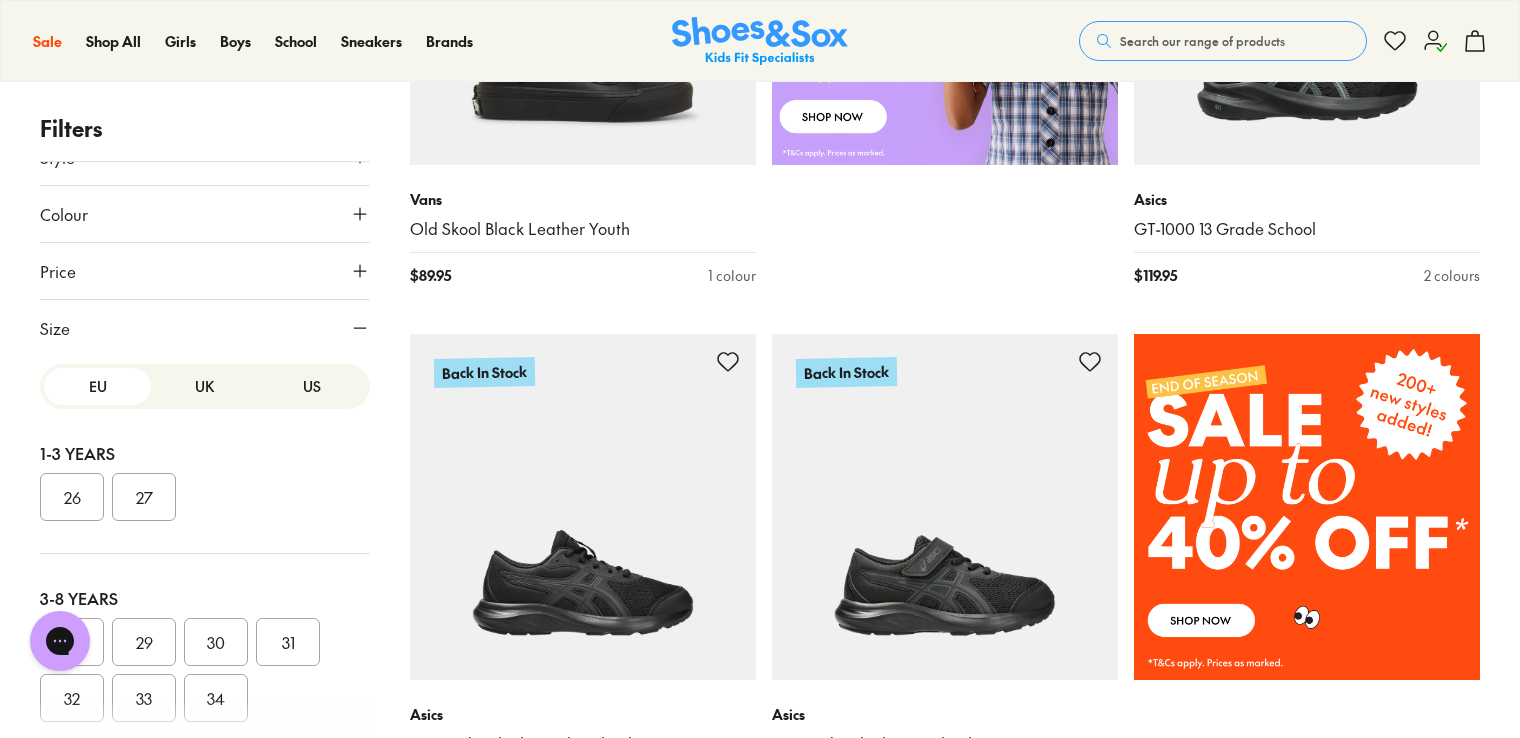 click on "US" at bounding box center (312, 386) 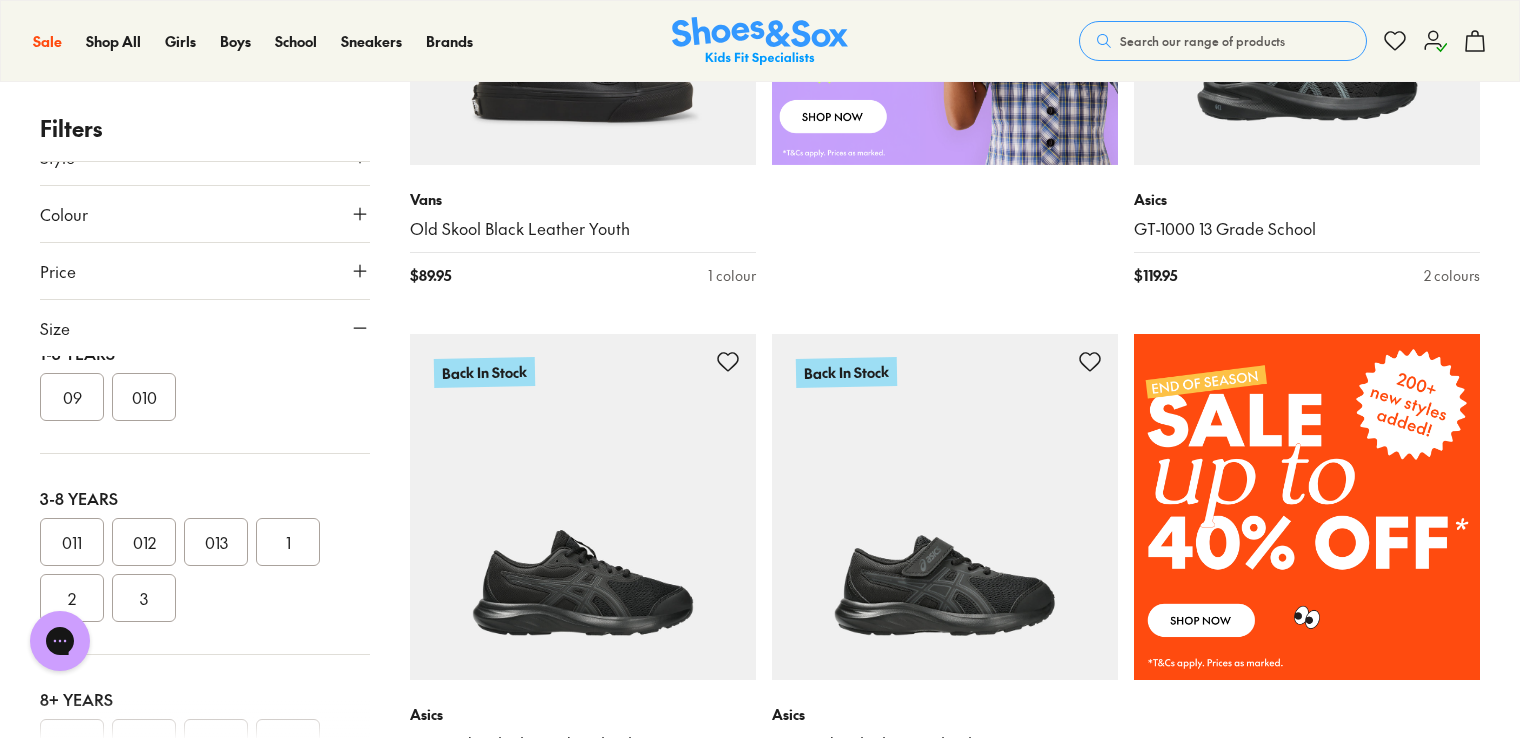 scroll, scrollTop: 0, scrollLeft: 0, axis: both 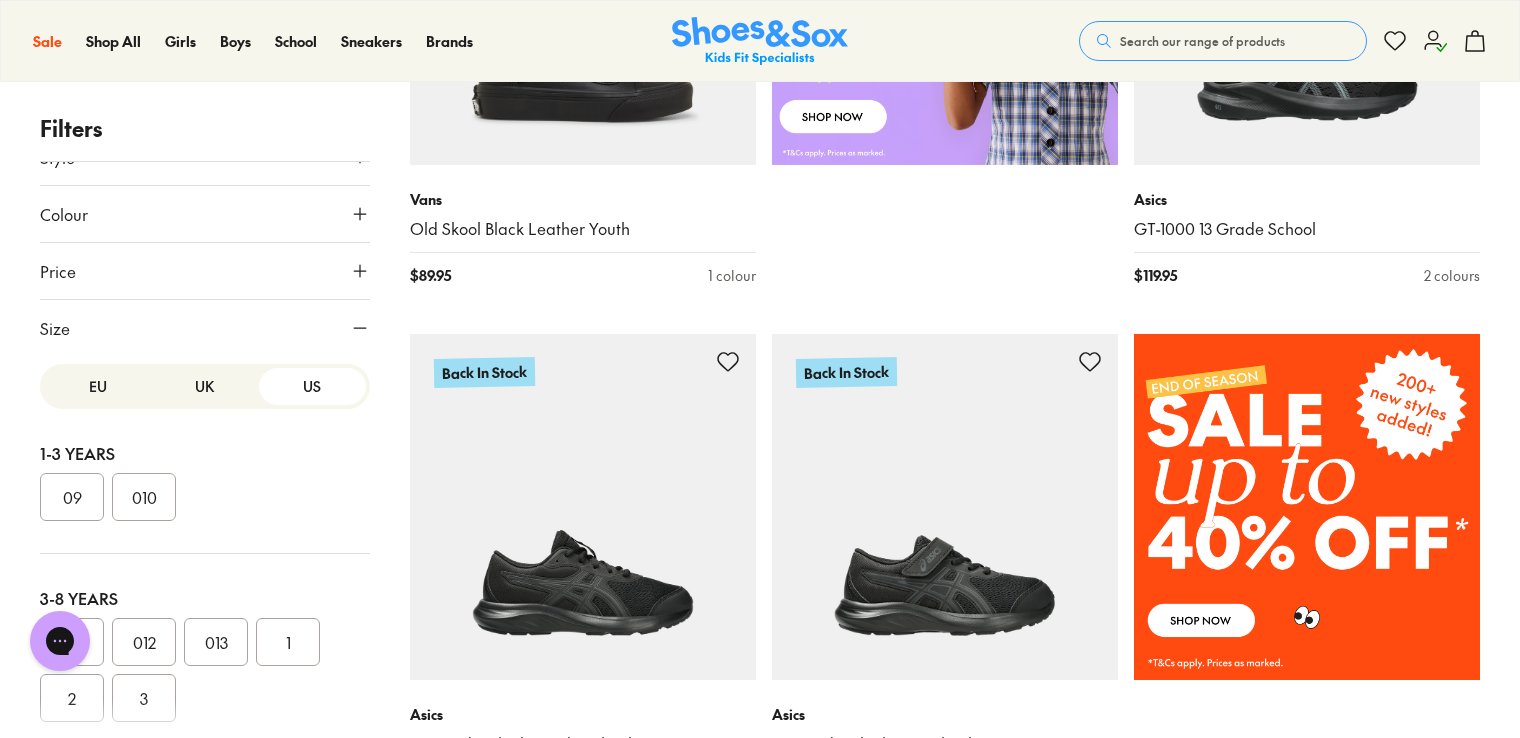 click on "UK" at bounding box center [204, 386] 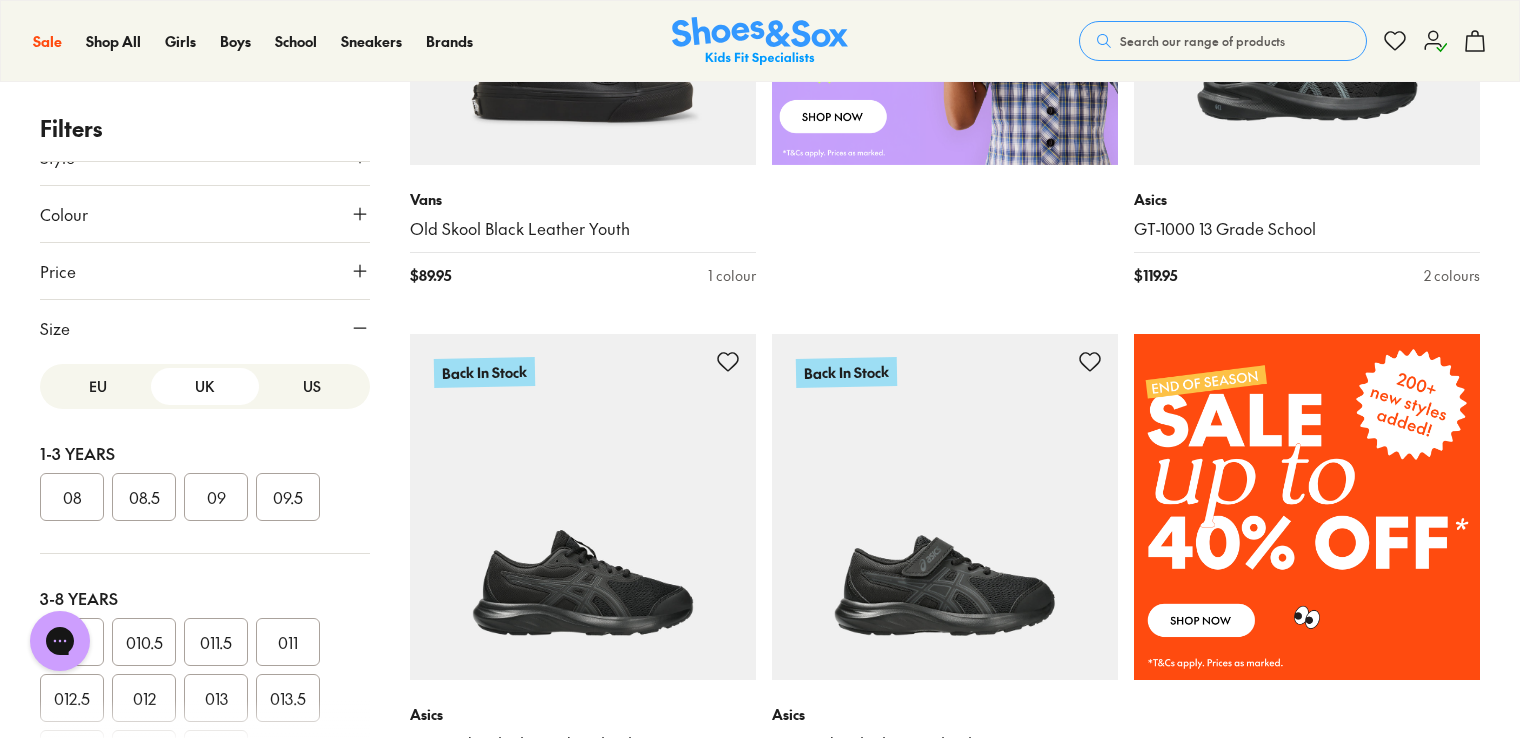 click on "US" at bounding box center [312, 386] 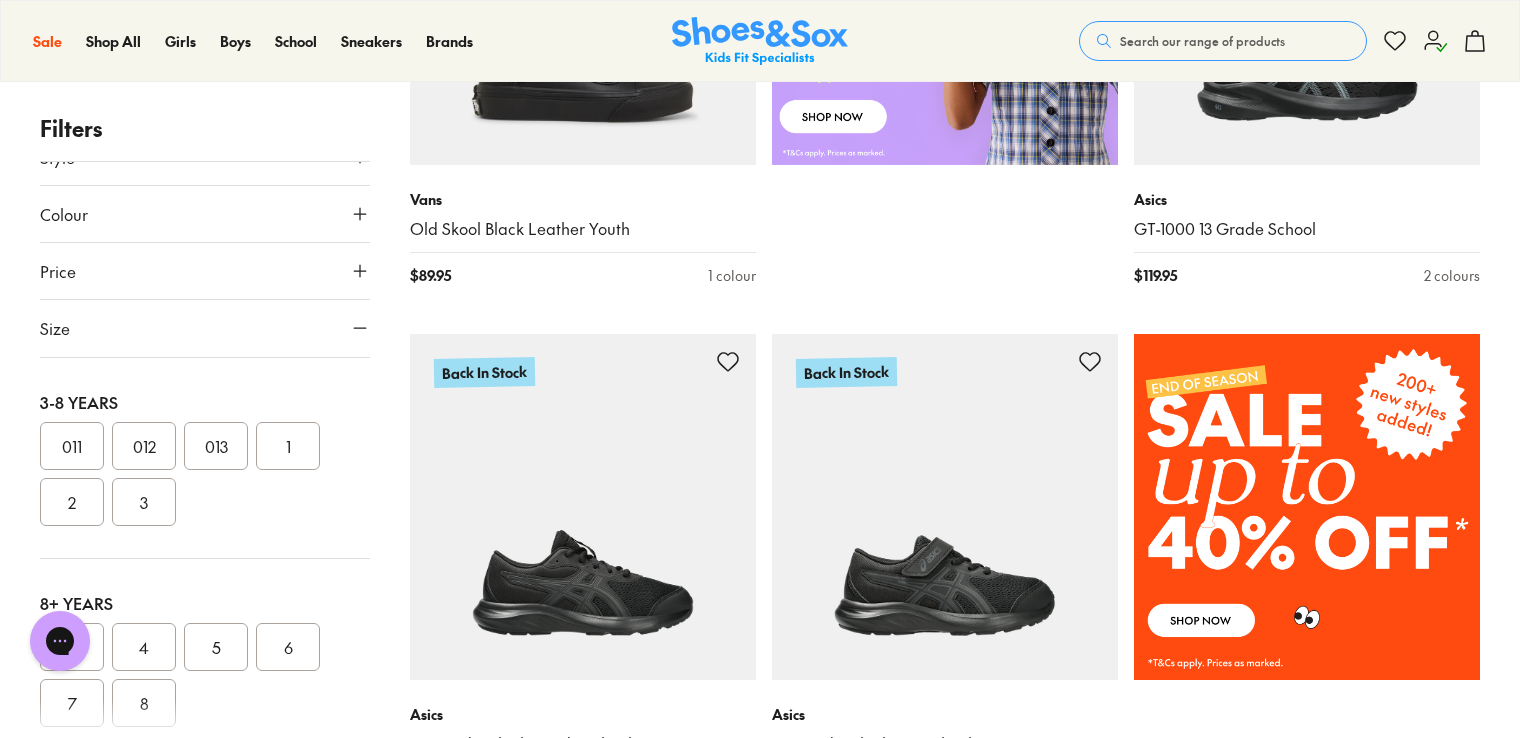 scroll, scrollTop: 200, scrollLeft: 0, axis: vertical 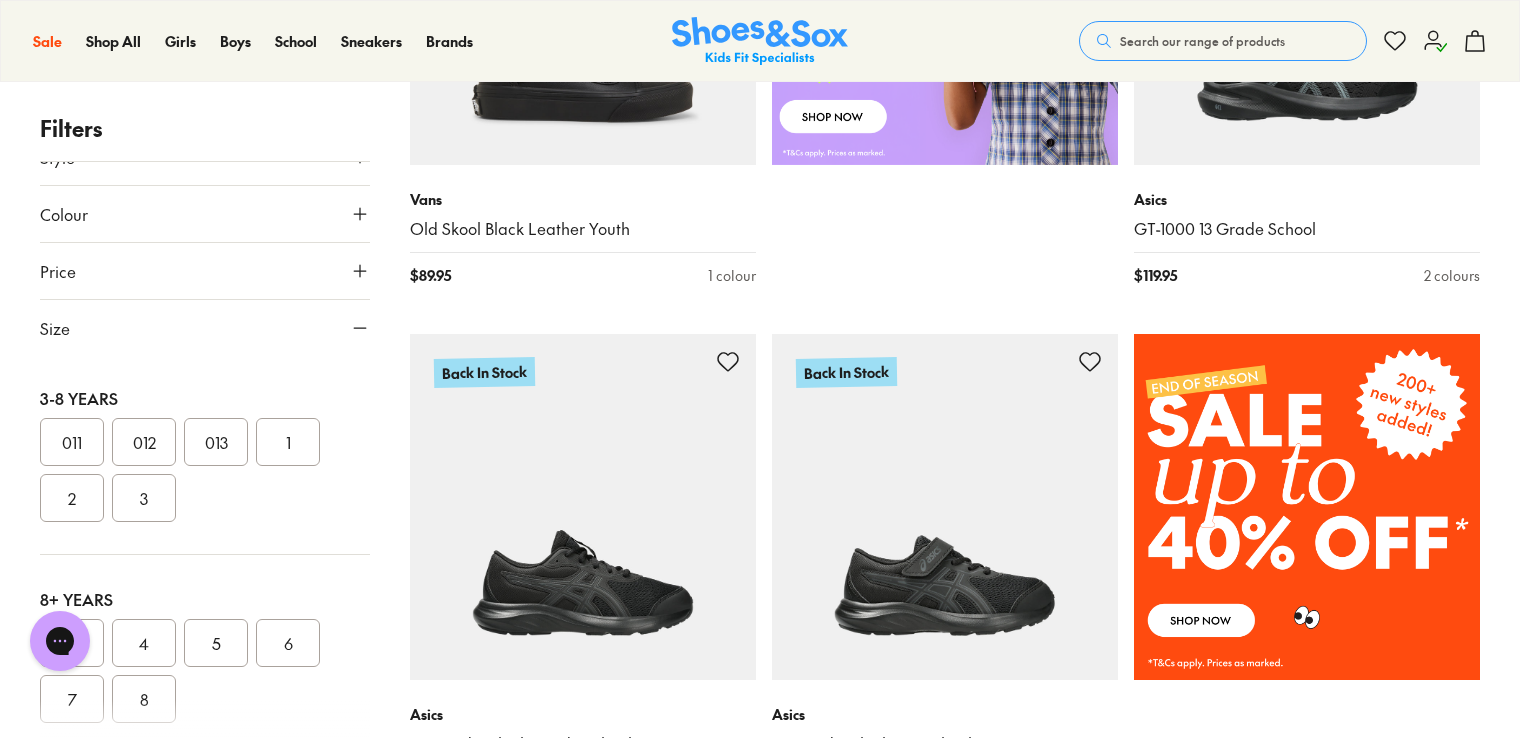 click on "2" at bounding box center [72, 498] 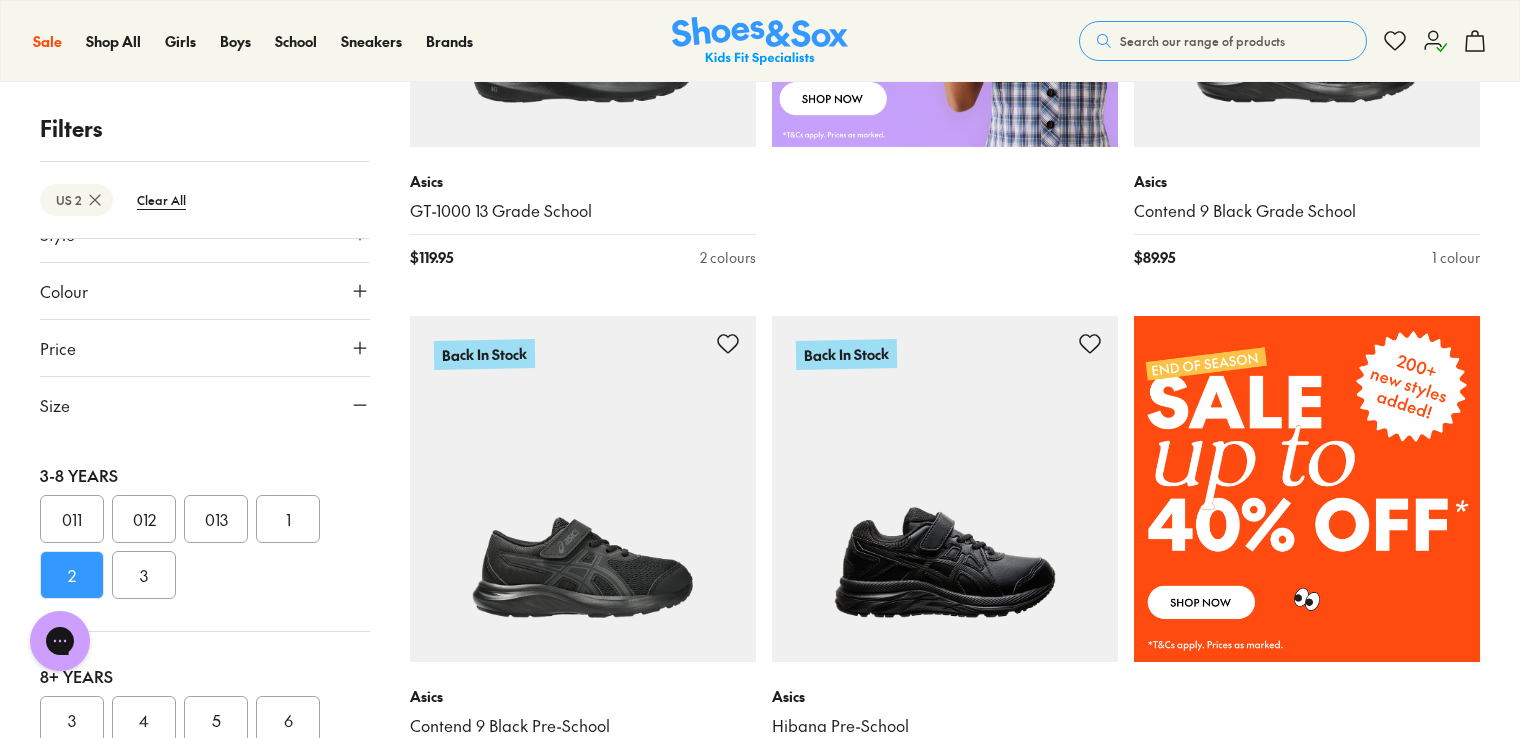 scroll, scrollTop: 1300, scrollLeft: 0, axis: vertical 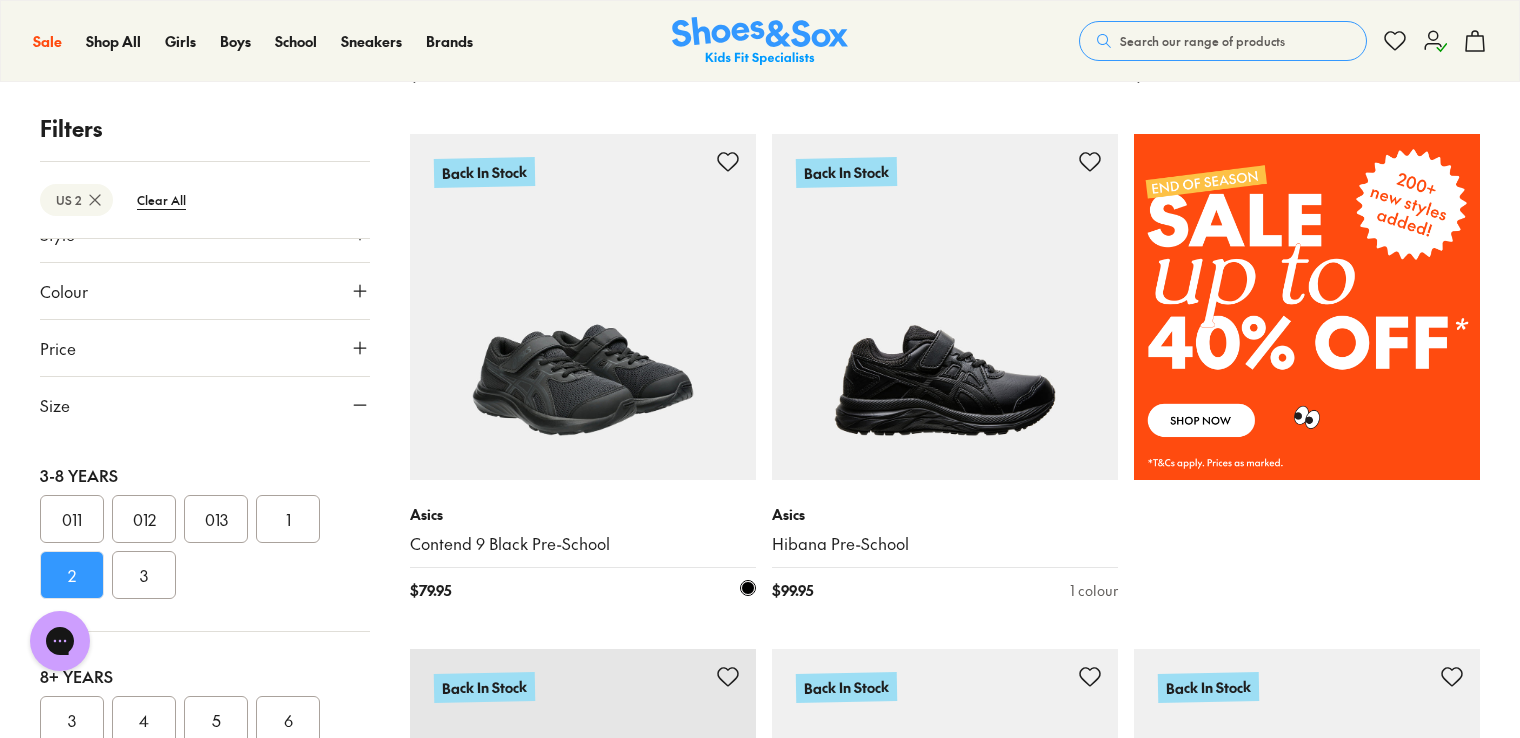 click at bounding box center [583, 307] 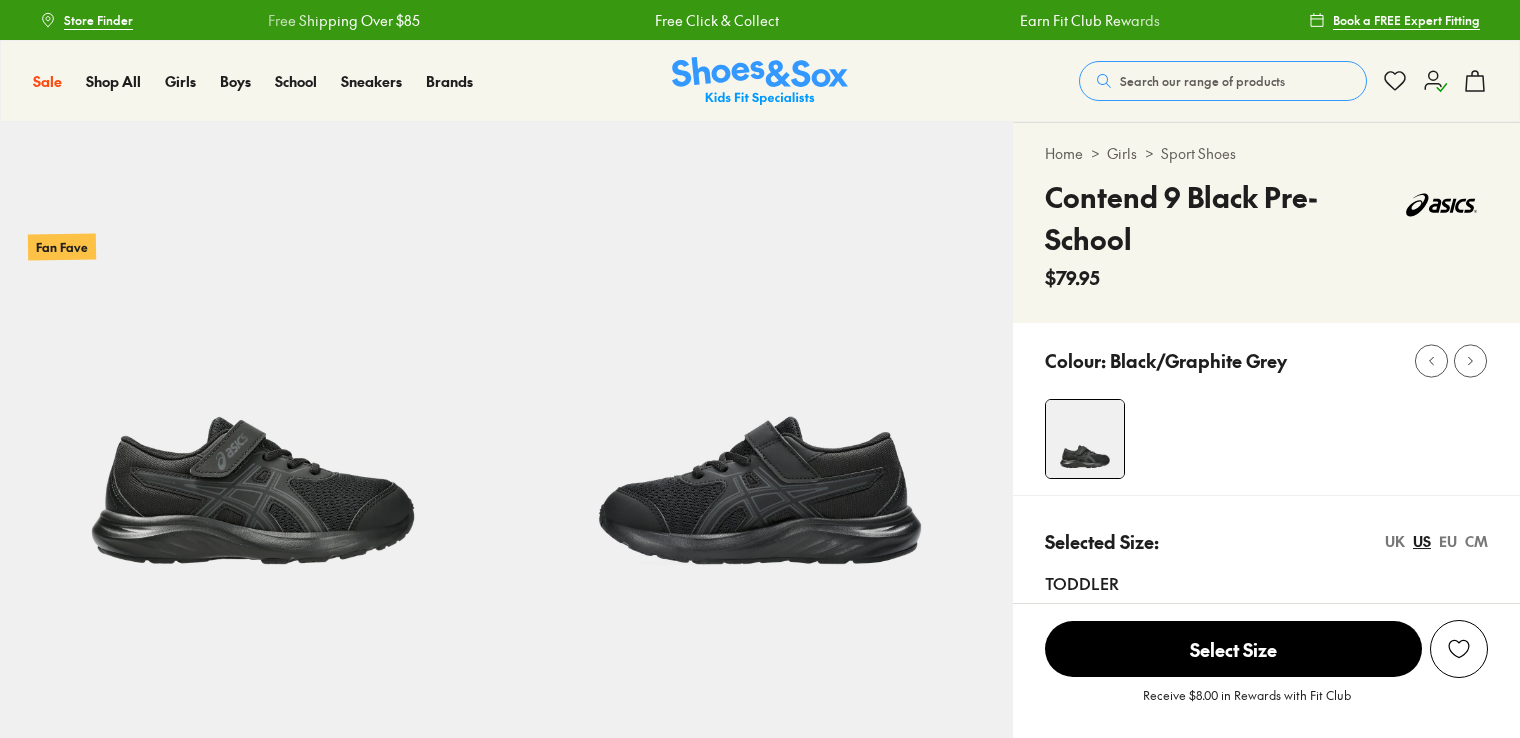 select on "*" 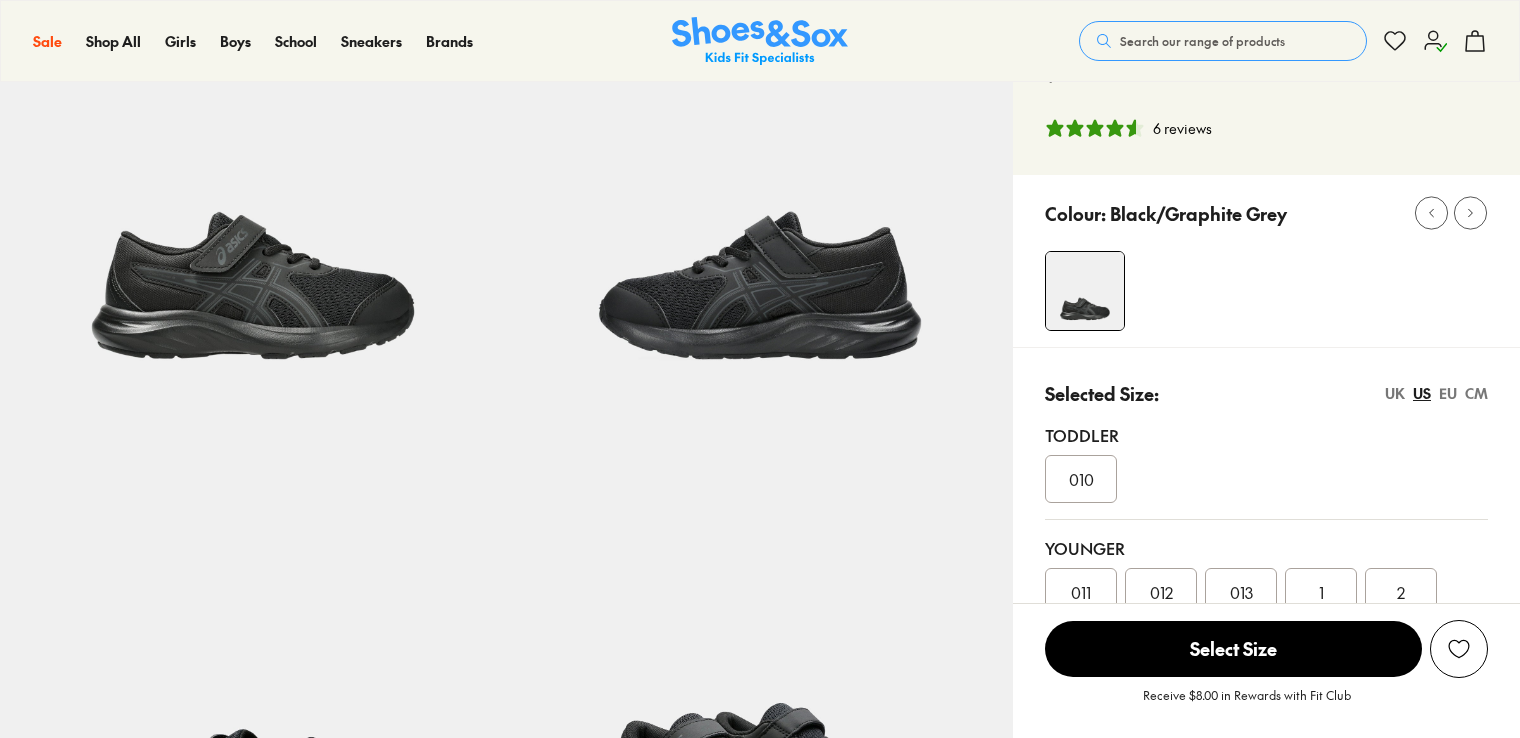 scroll, scrollTop: 0, scrollLeft: 0, axis: both 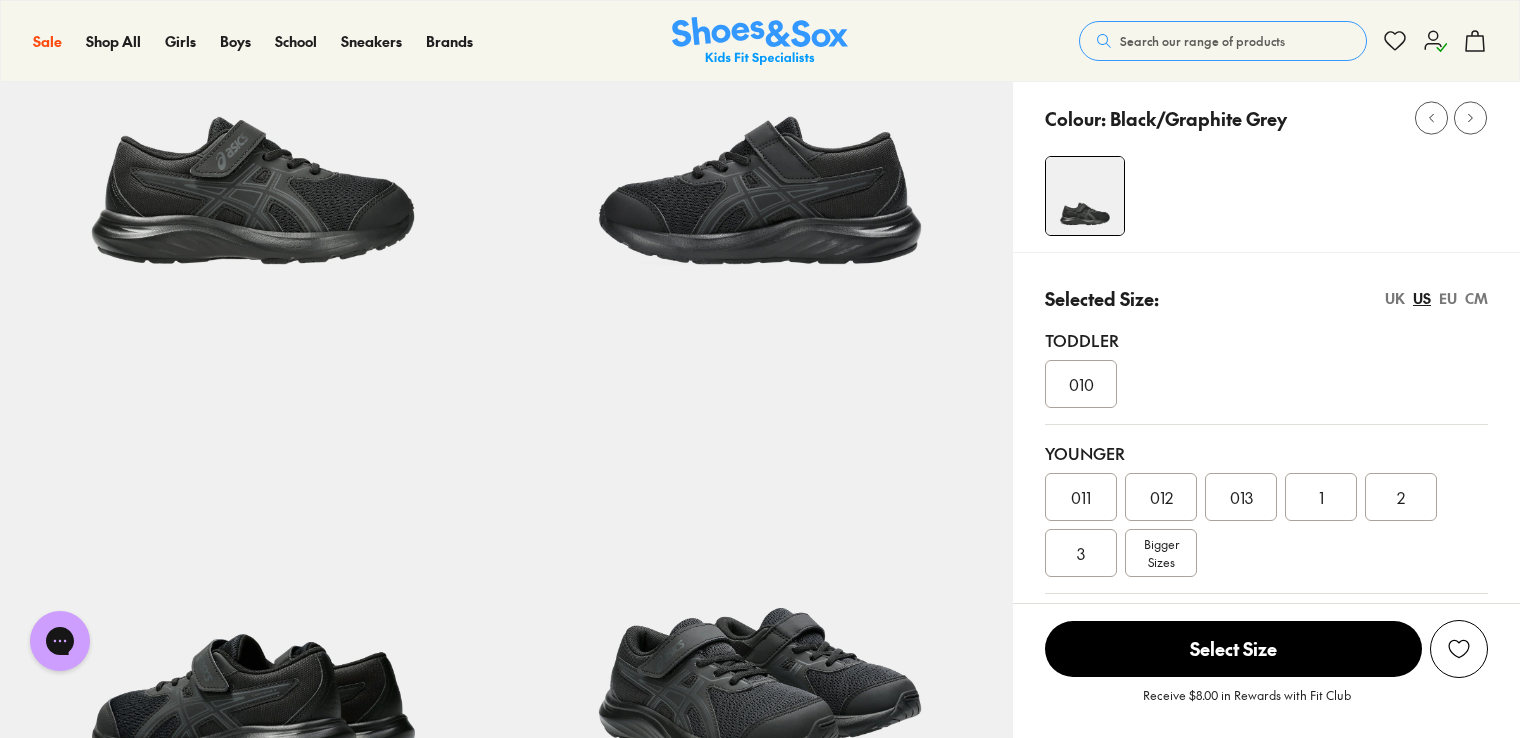 click on "UK" at bounding box center (1395, 298) 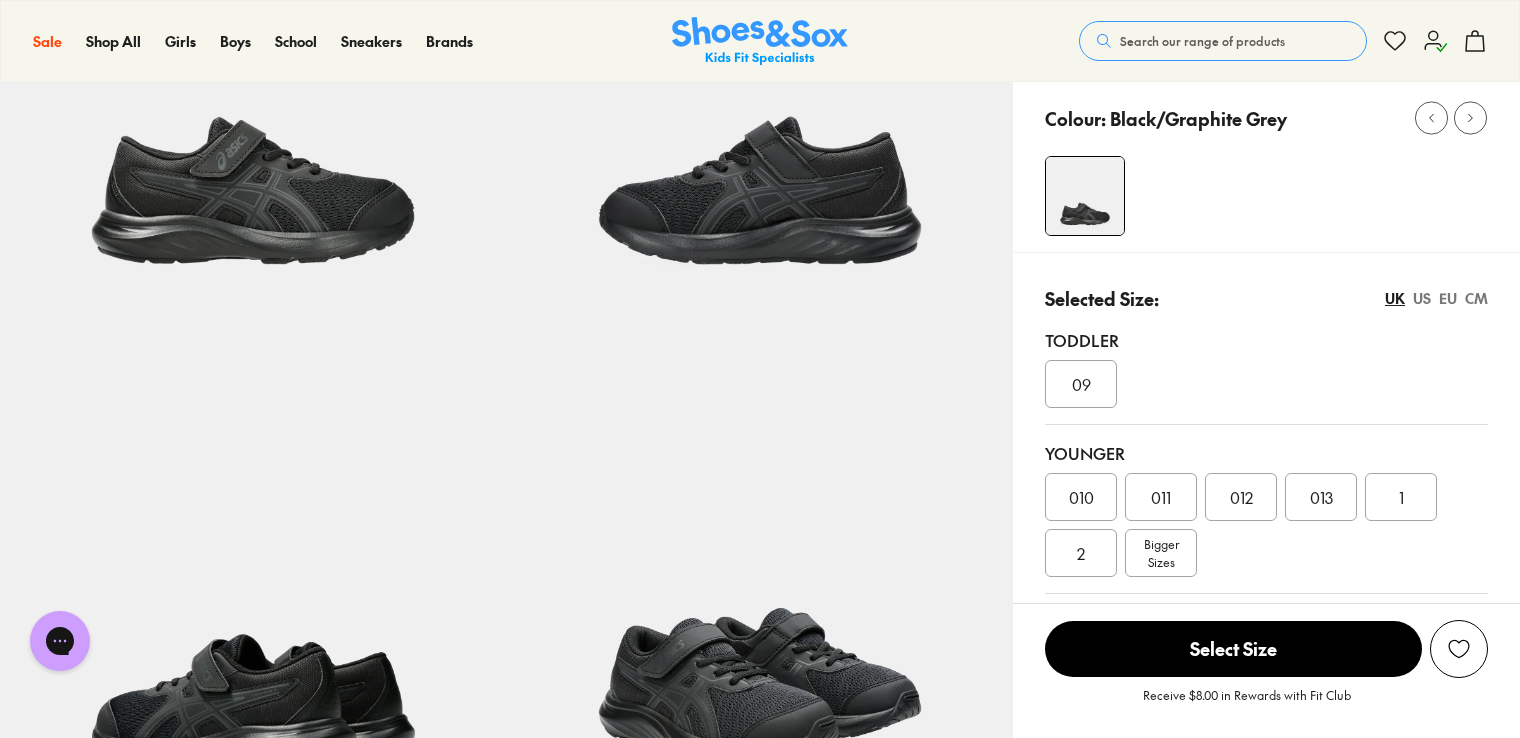 click on "US" at bounding box center [1422, 298] 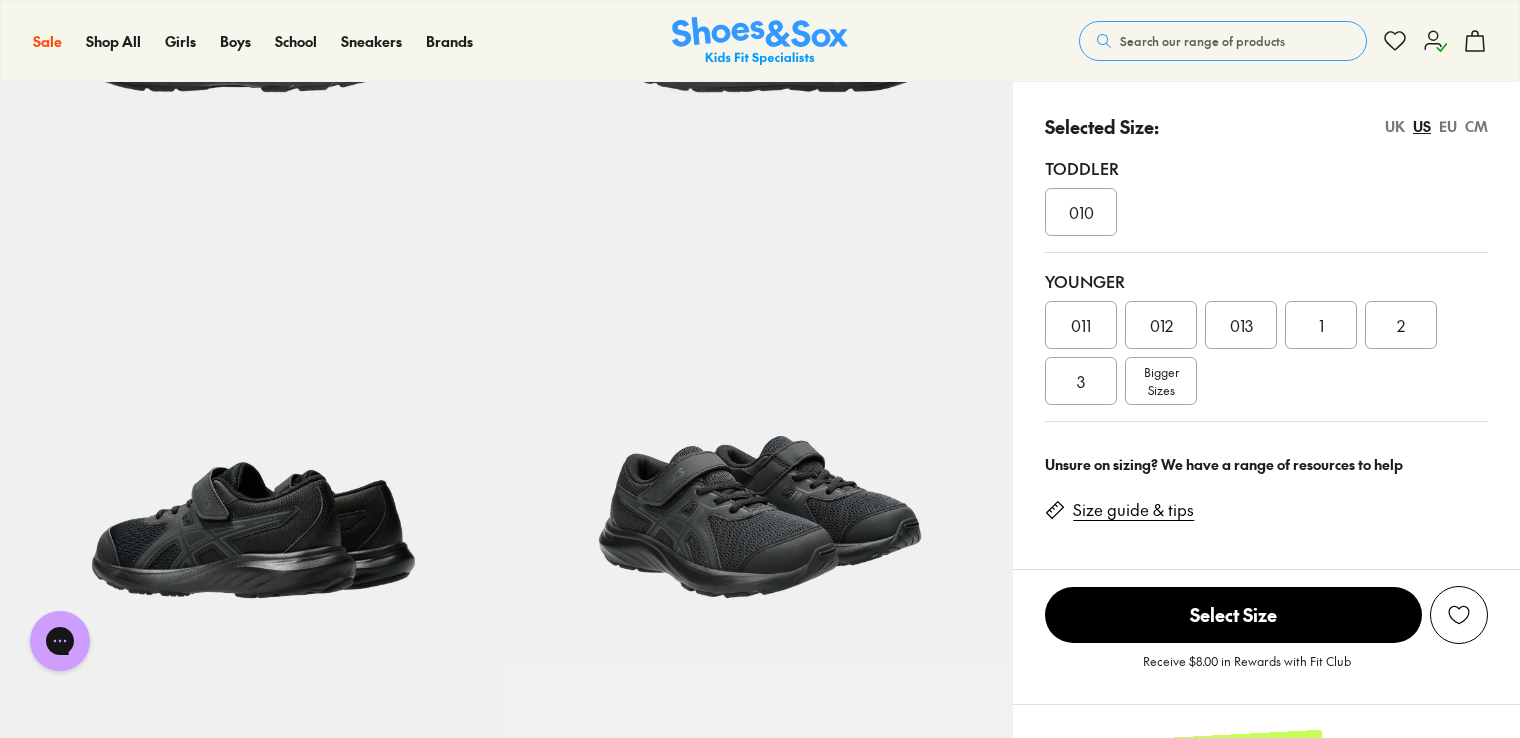 scroll, scrollTop: 500, scrollLeft: 0, axis: vertical 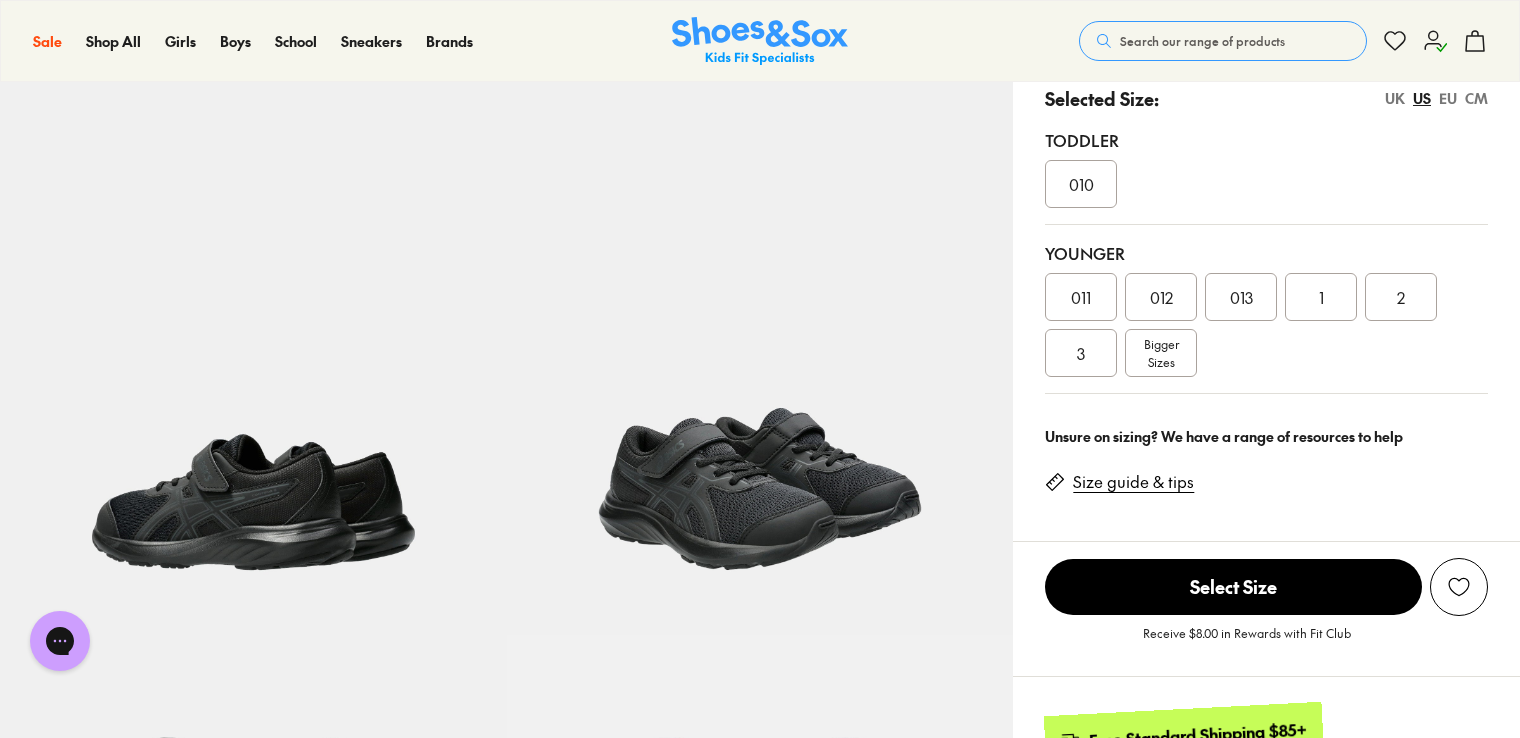 click on "2" at bounding box center (1401, 297) 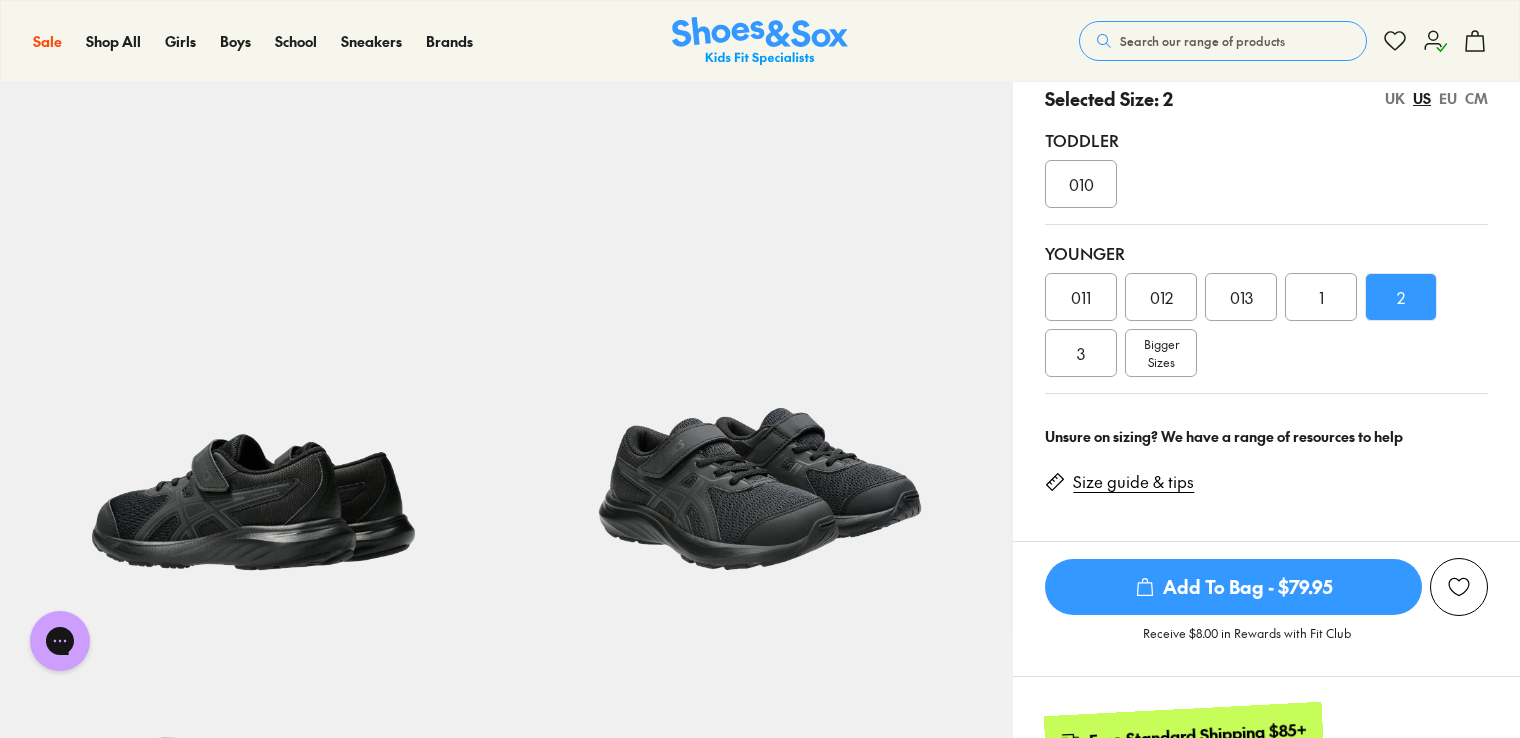 click on "Add To Bag - $79.95" at bounding box center [1233, 587] 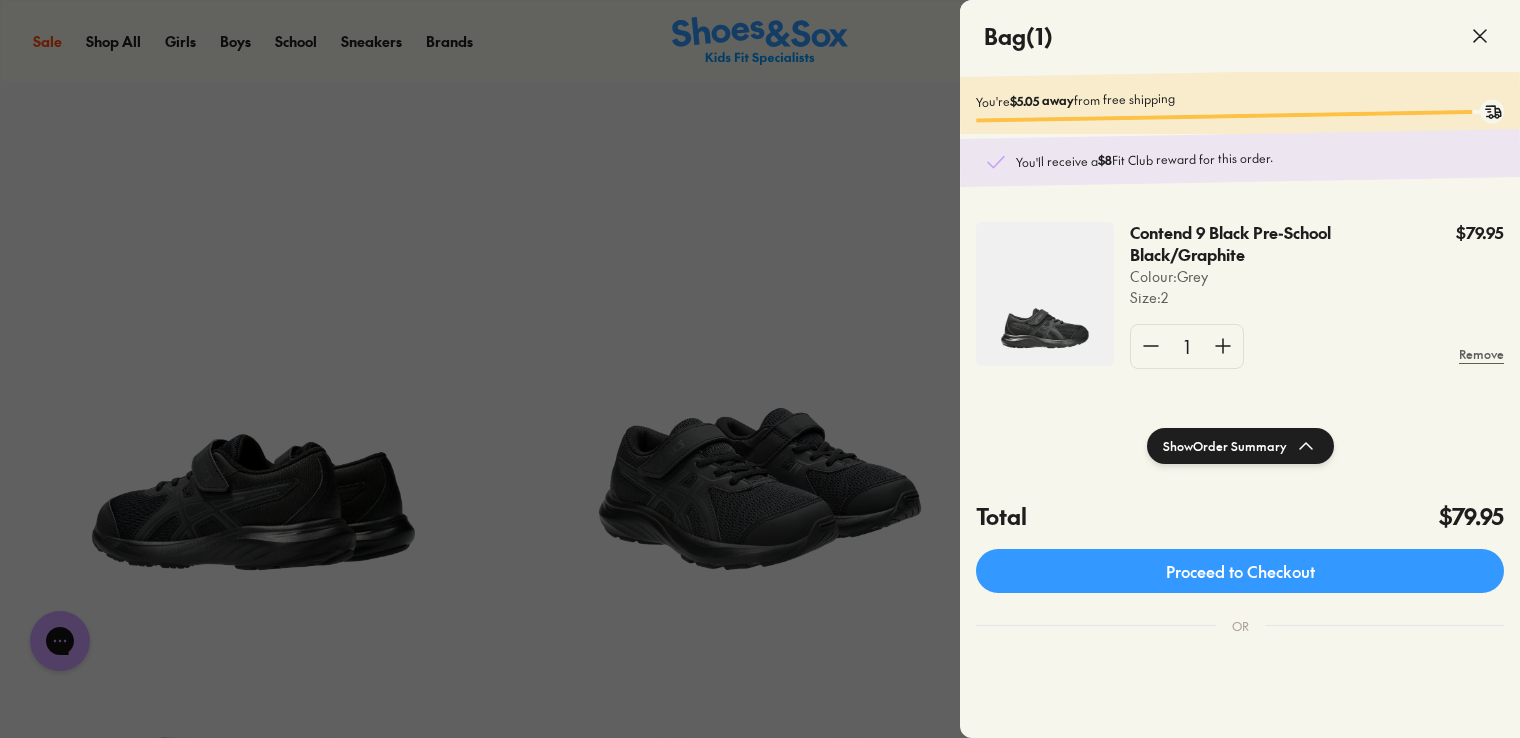 click 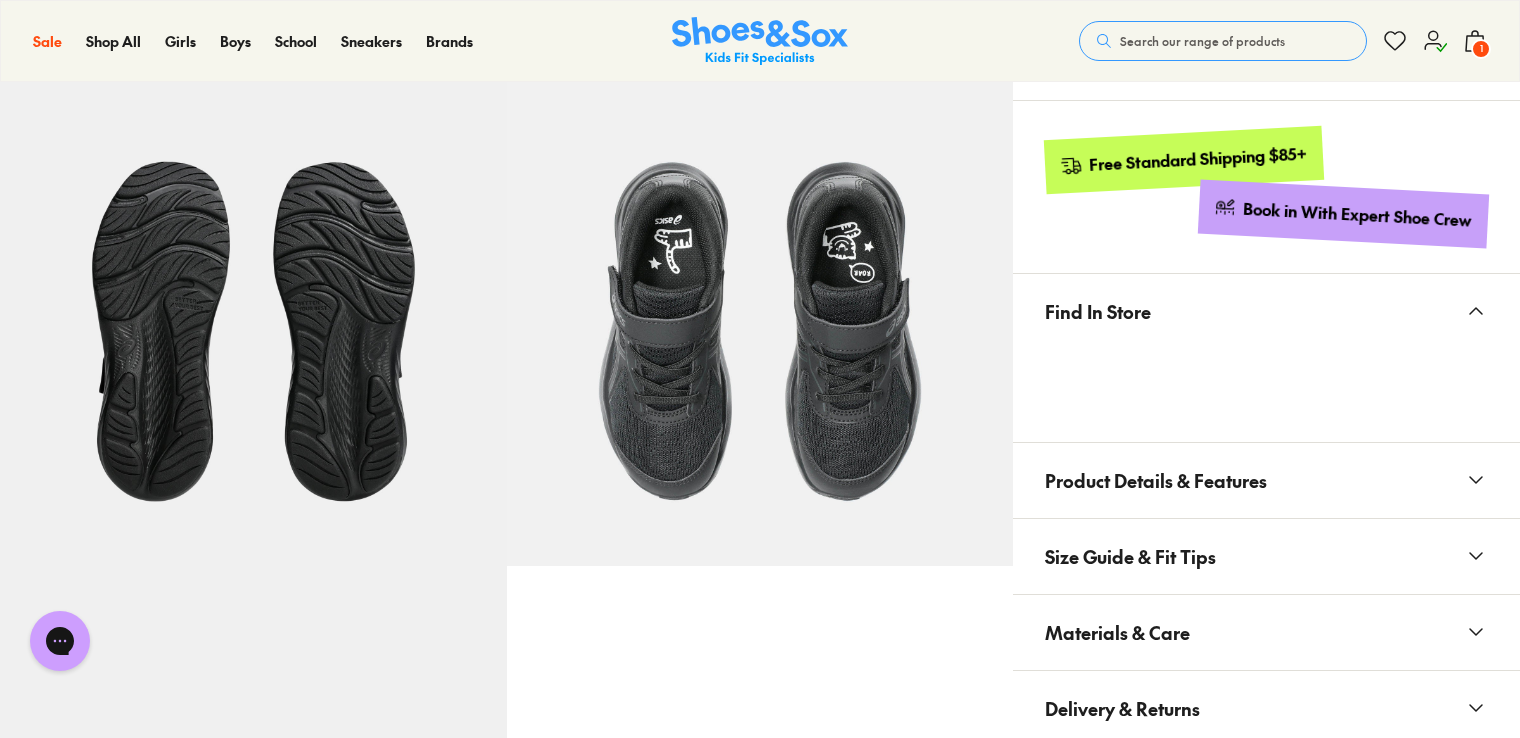 scroll, scrollTop: 1300, scrollLeft: 0, axis: vertical 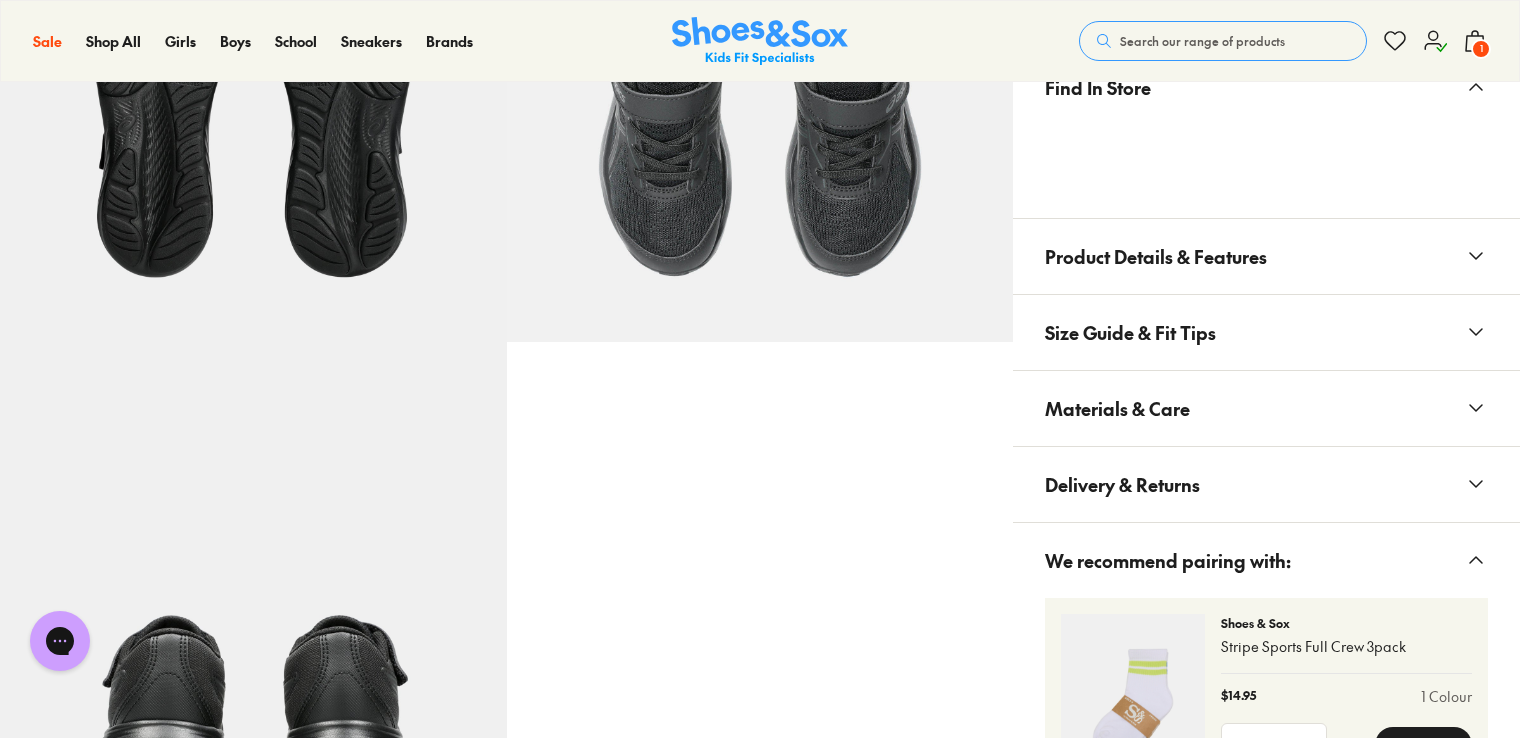 click on "Product Details & Features" at bounding box center [1156, 256] 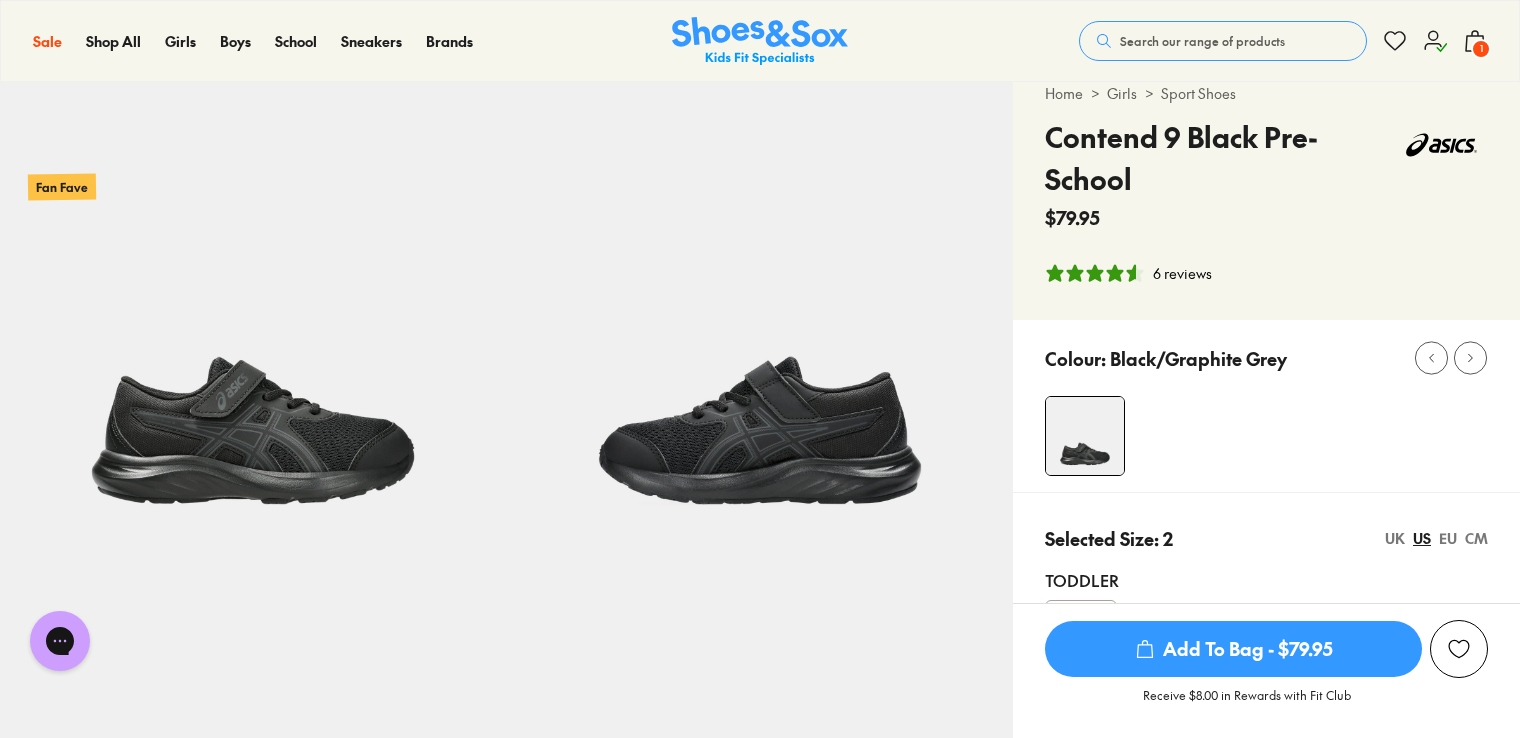 scroll, scrollTop: 0, scrollLeft: 0, axis: both 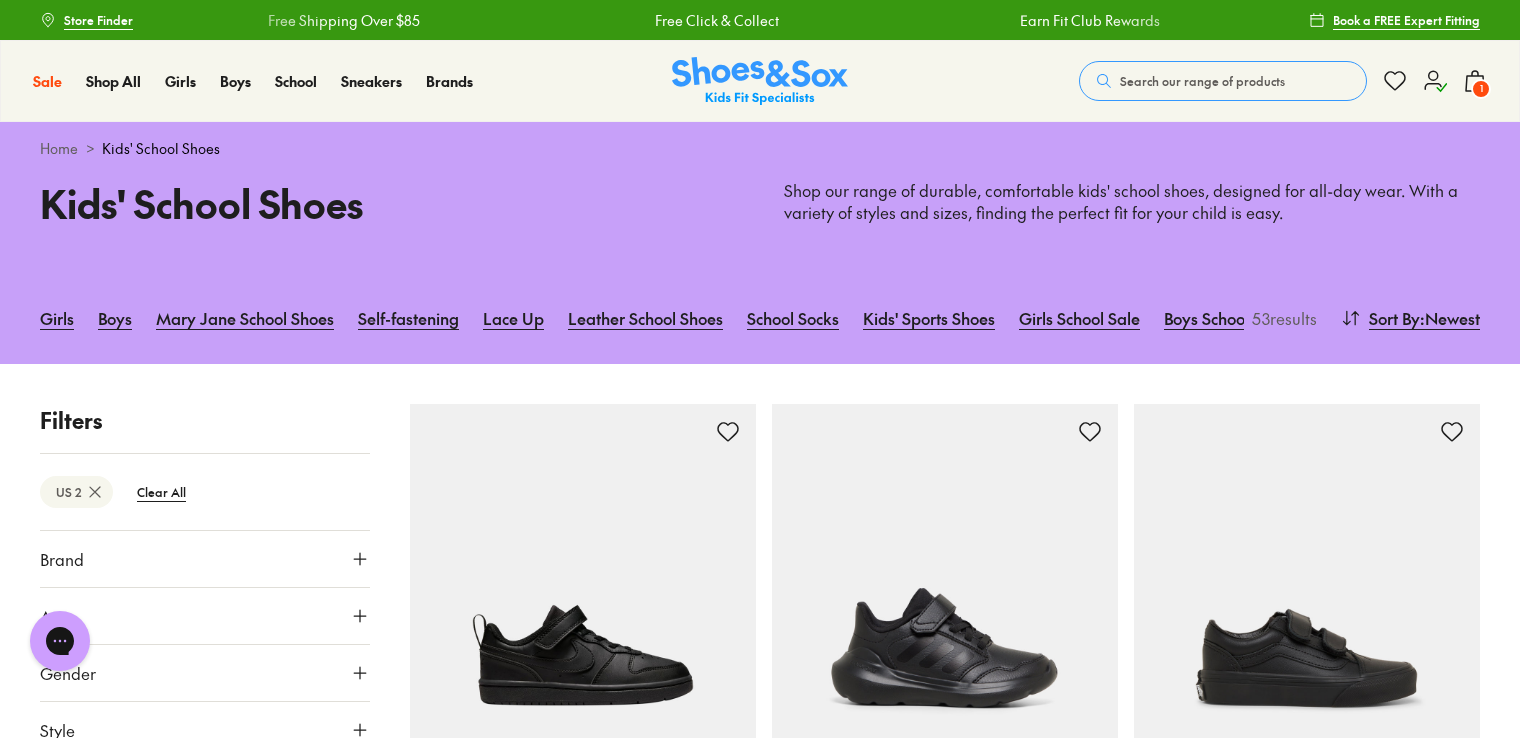 click 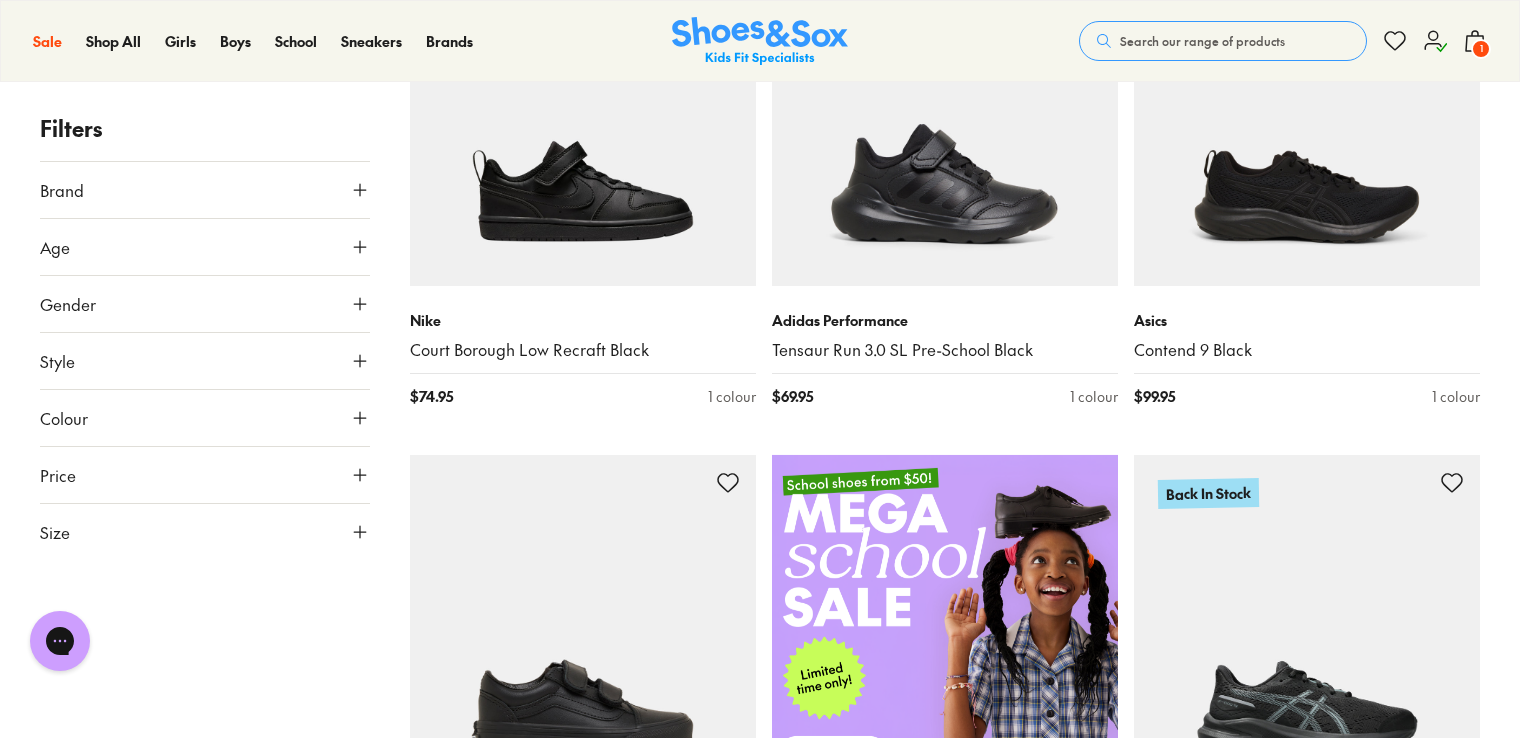 scroll, scrollTop: 478, scrollLeft: 0, axis: vertical 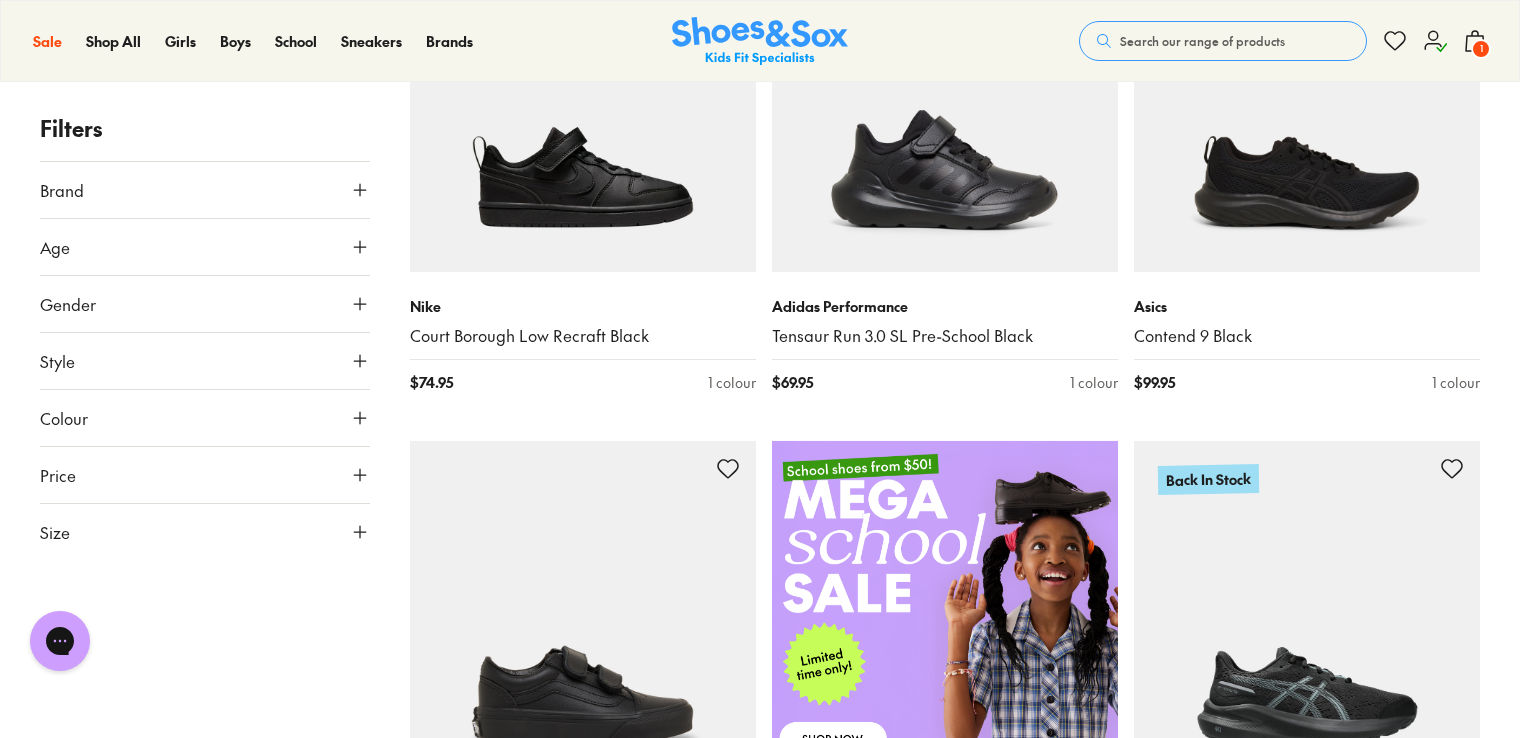 click on "Size" at bounding box center (205, 532) 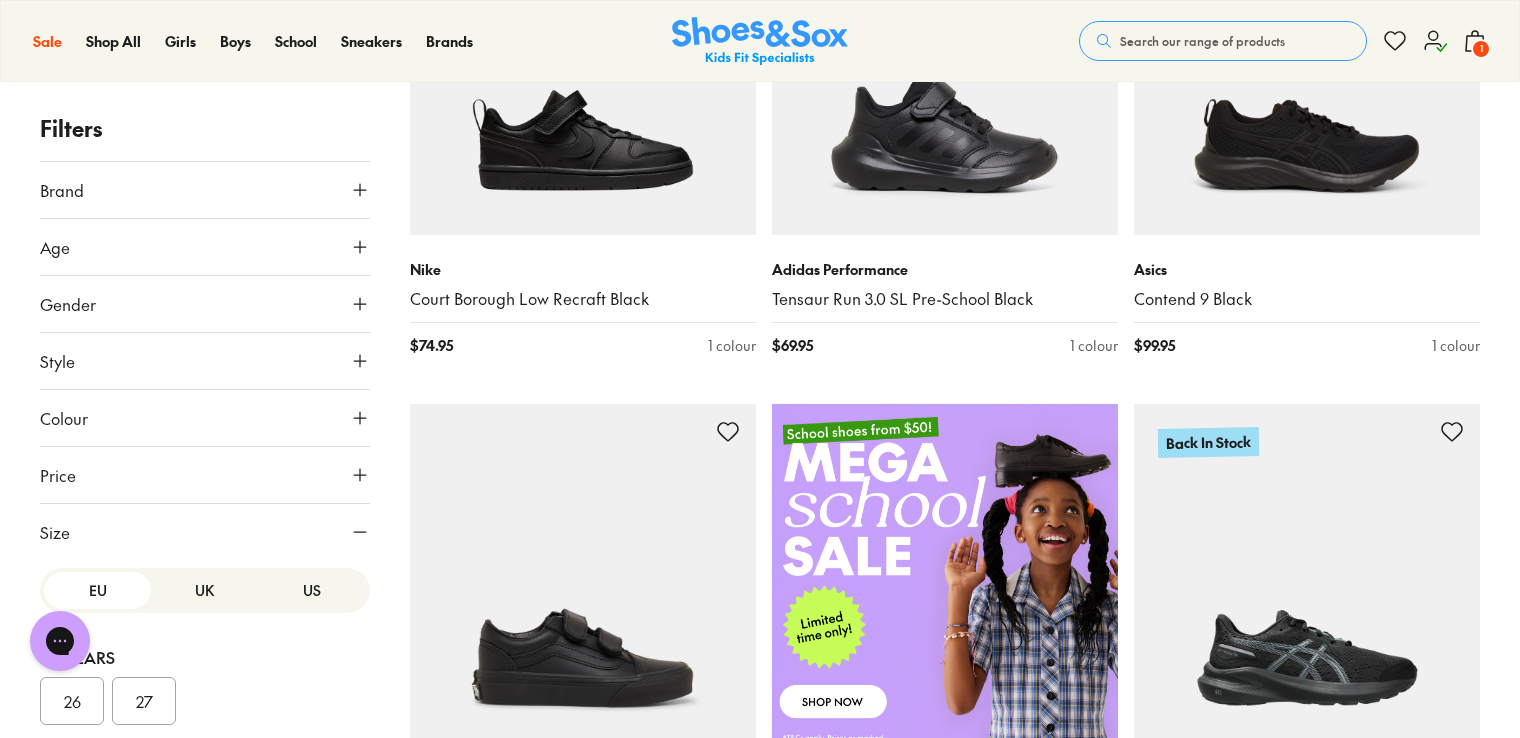 scroll, scrollTop: 578, scrollLeft: 0, axis: vertical 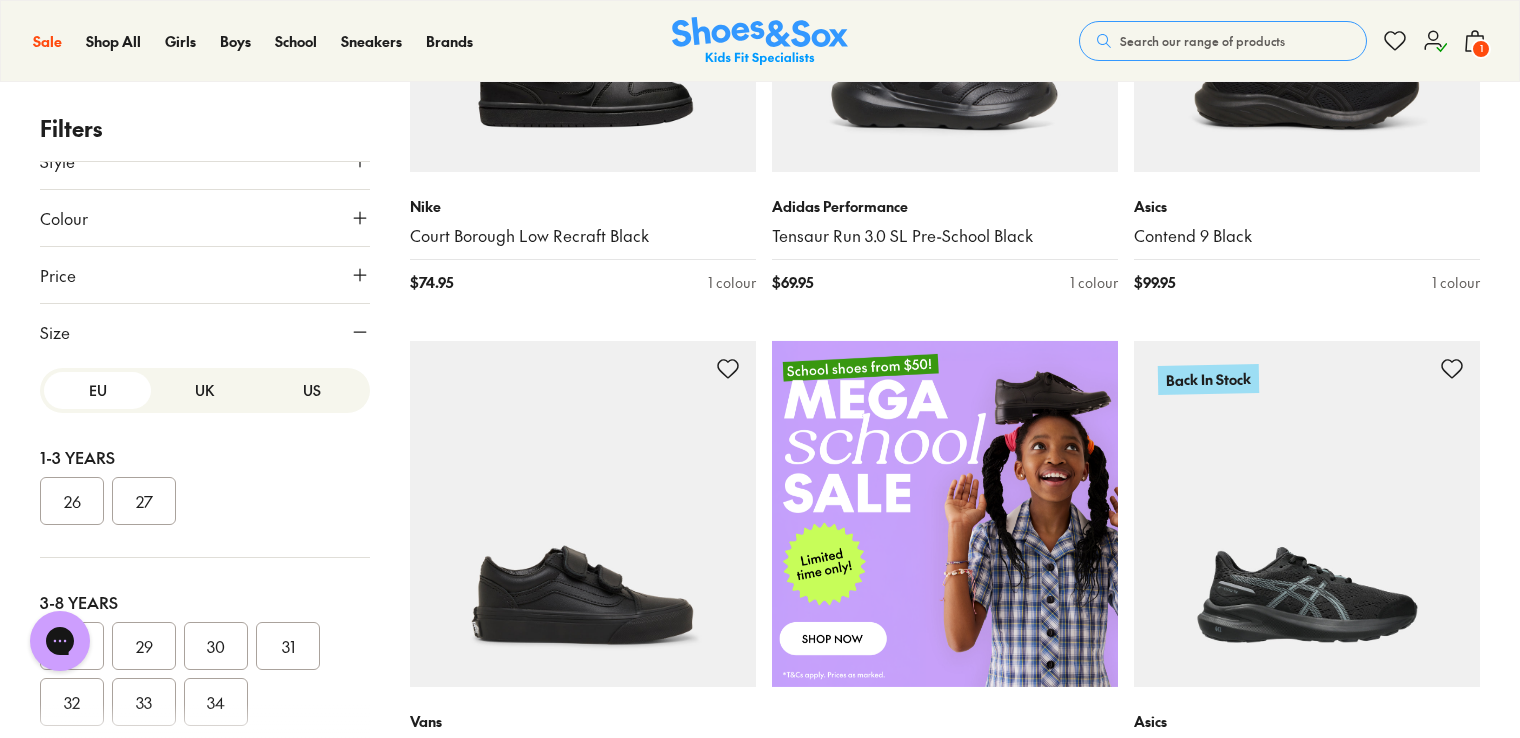 click on "UK" at bounding box center [204, 390] 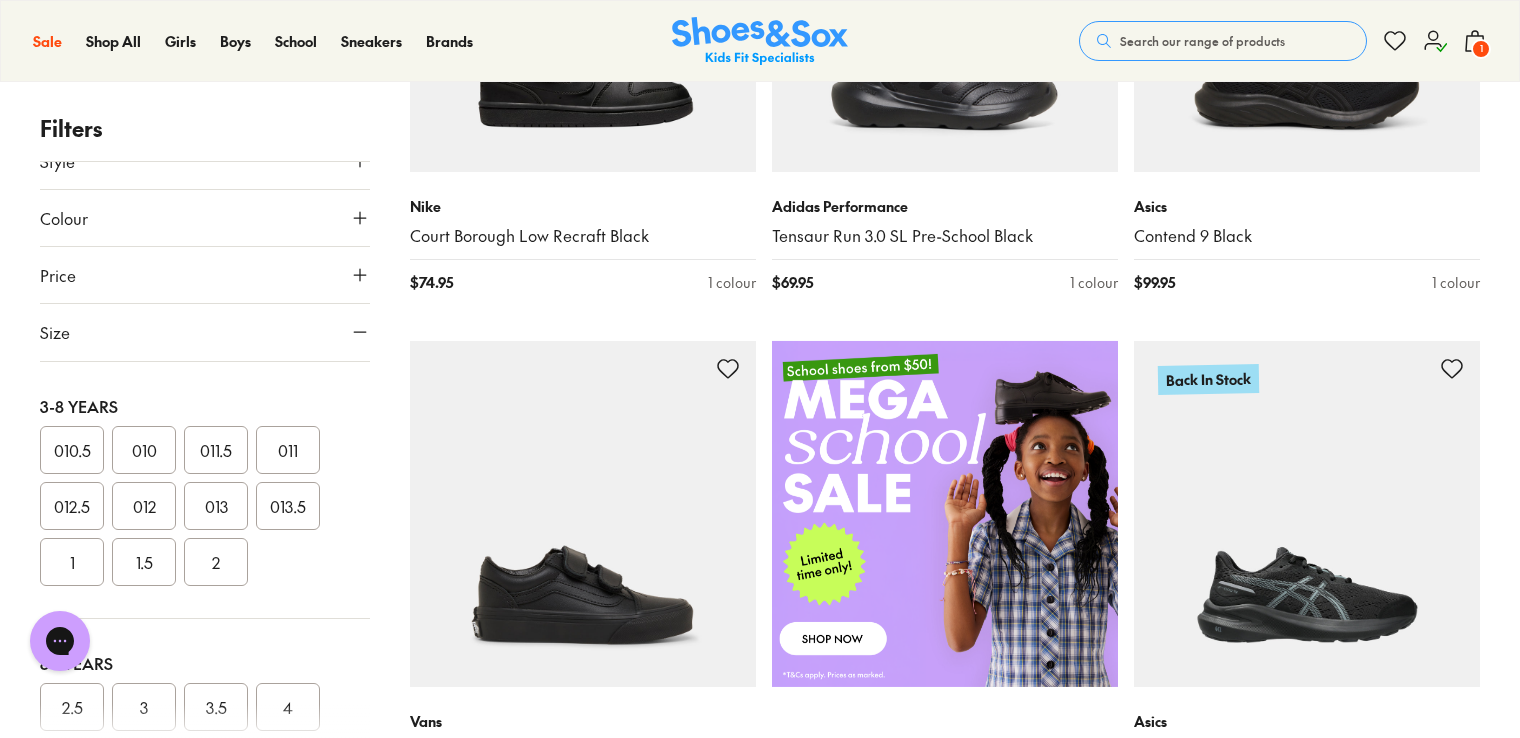scroll, scrollTop: 200, scrollLeft: 0, axis: vertical 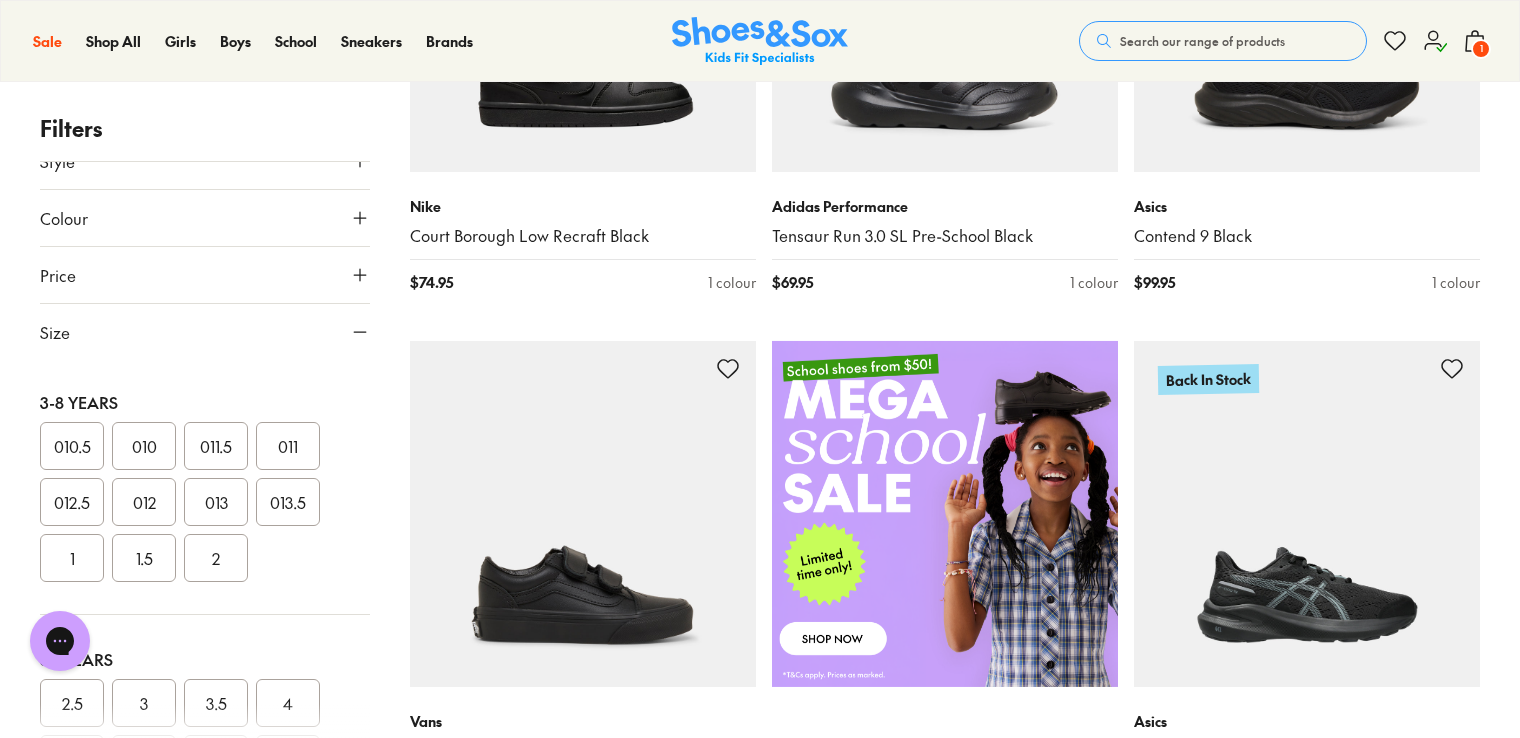 click on "1" at bounding box center (72, 558) 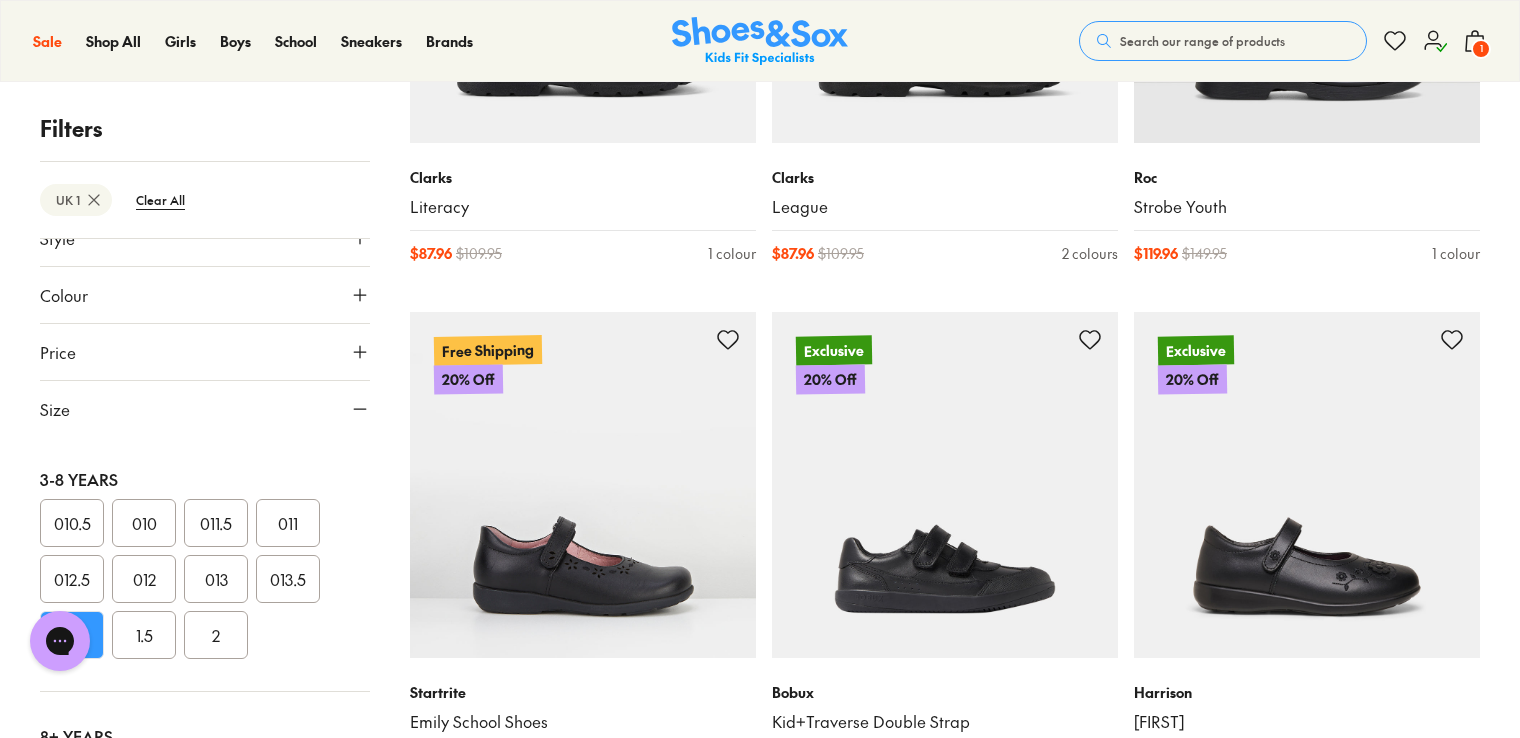 scroll, scrollTop: 3433, scrollLeft: 0, axis: vertical 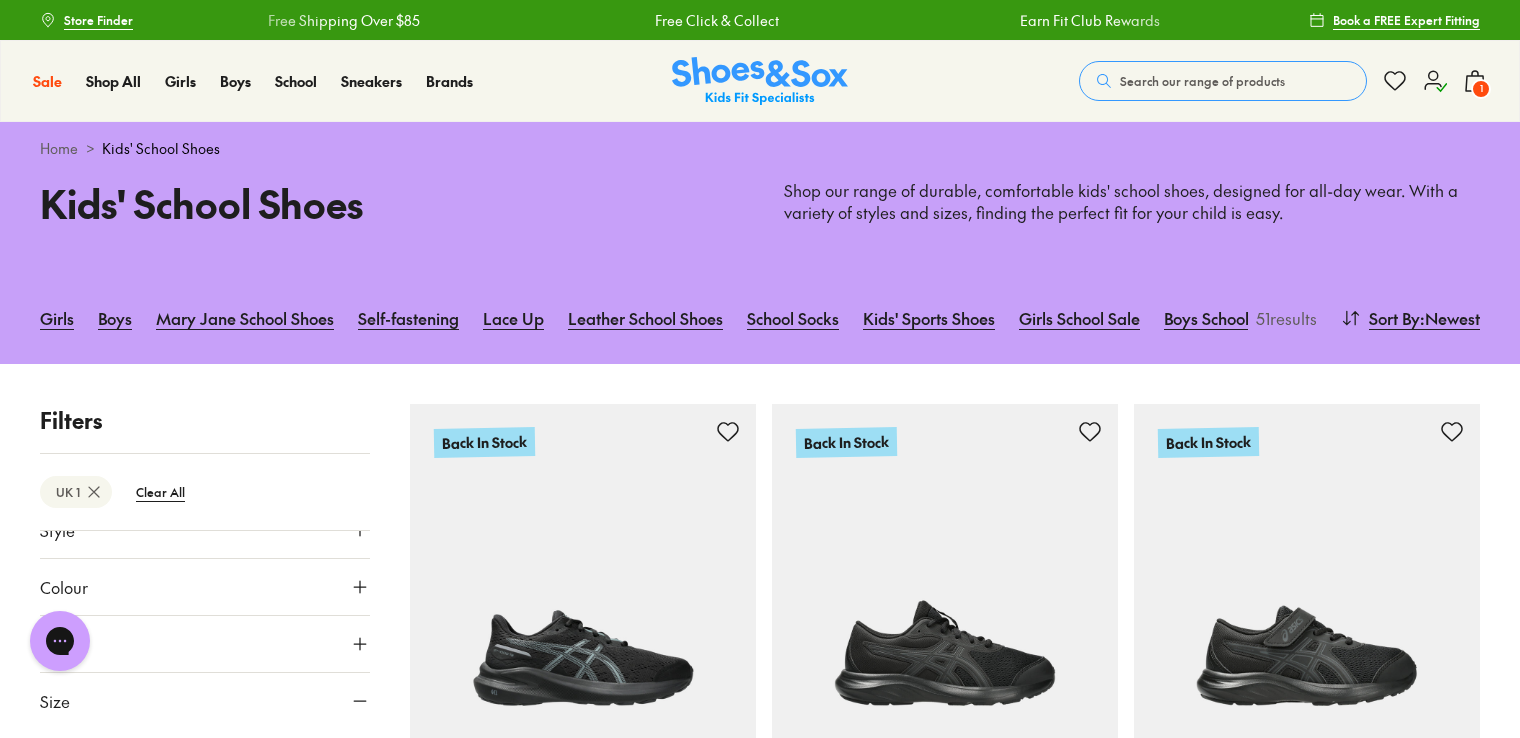 click 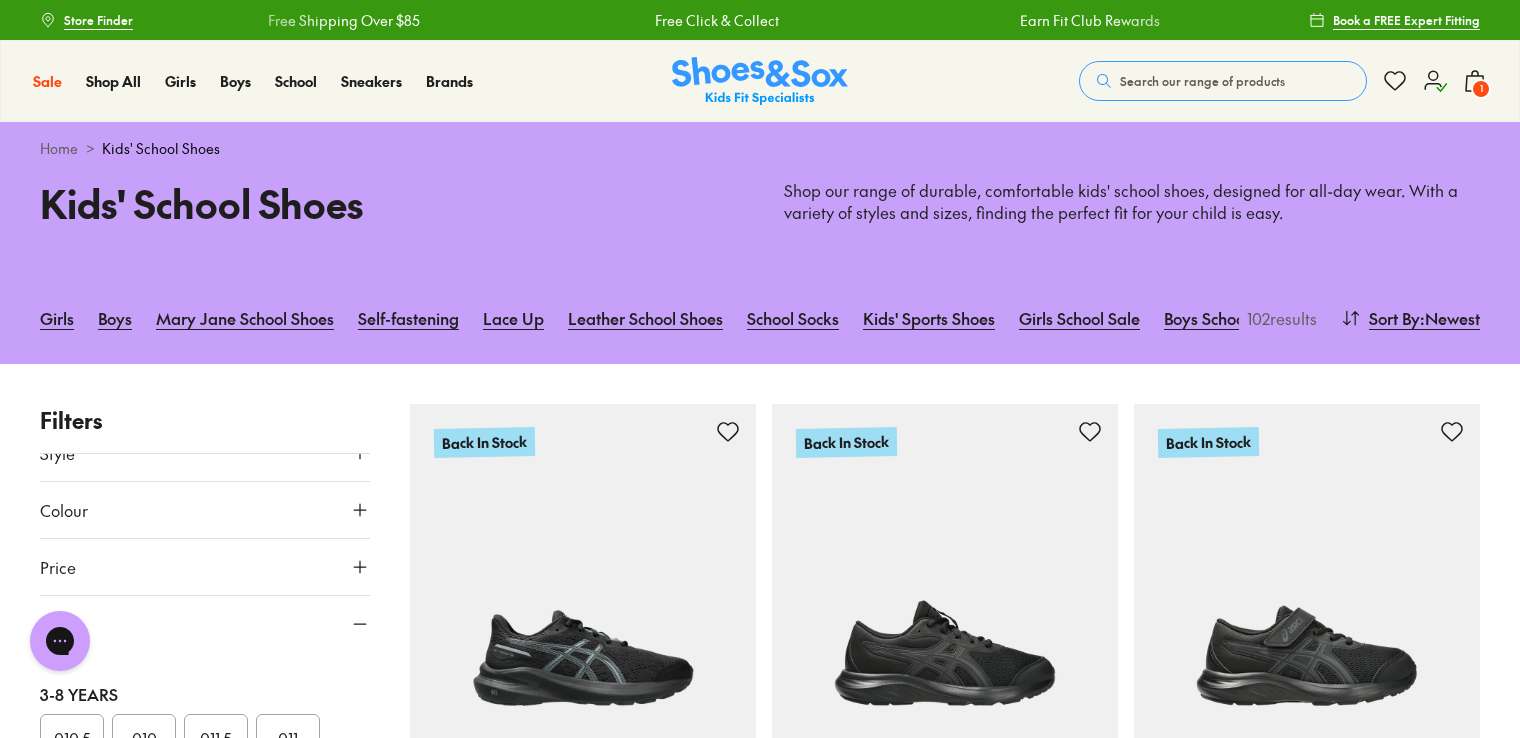 scroll, scrollTop: 71, scrollLeft: 0, axis: vertical 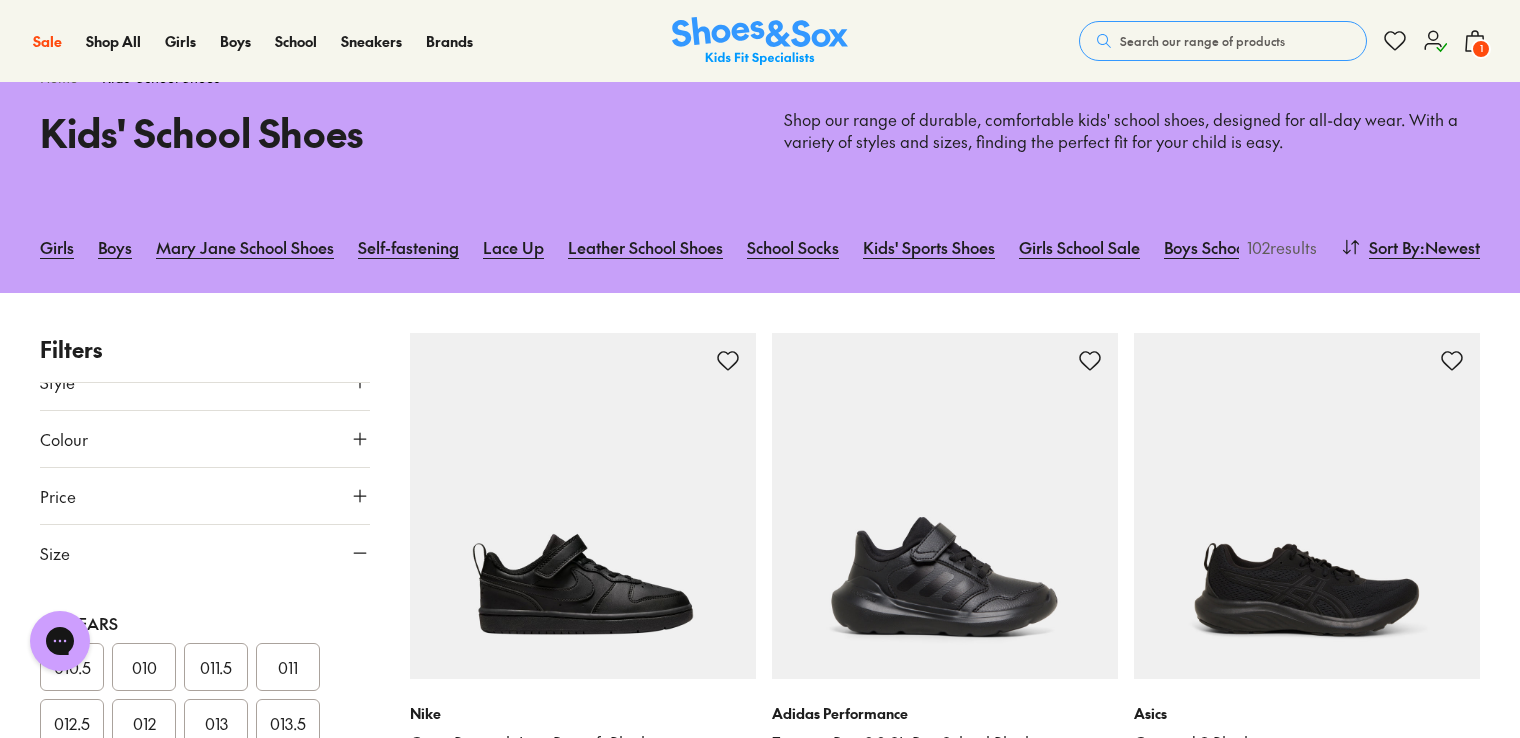 drag, startPoint x: 1134, startPoint y: 32, endPoint x: 1155, endPoint y: 23, distance: 22.847319 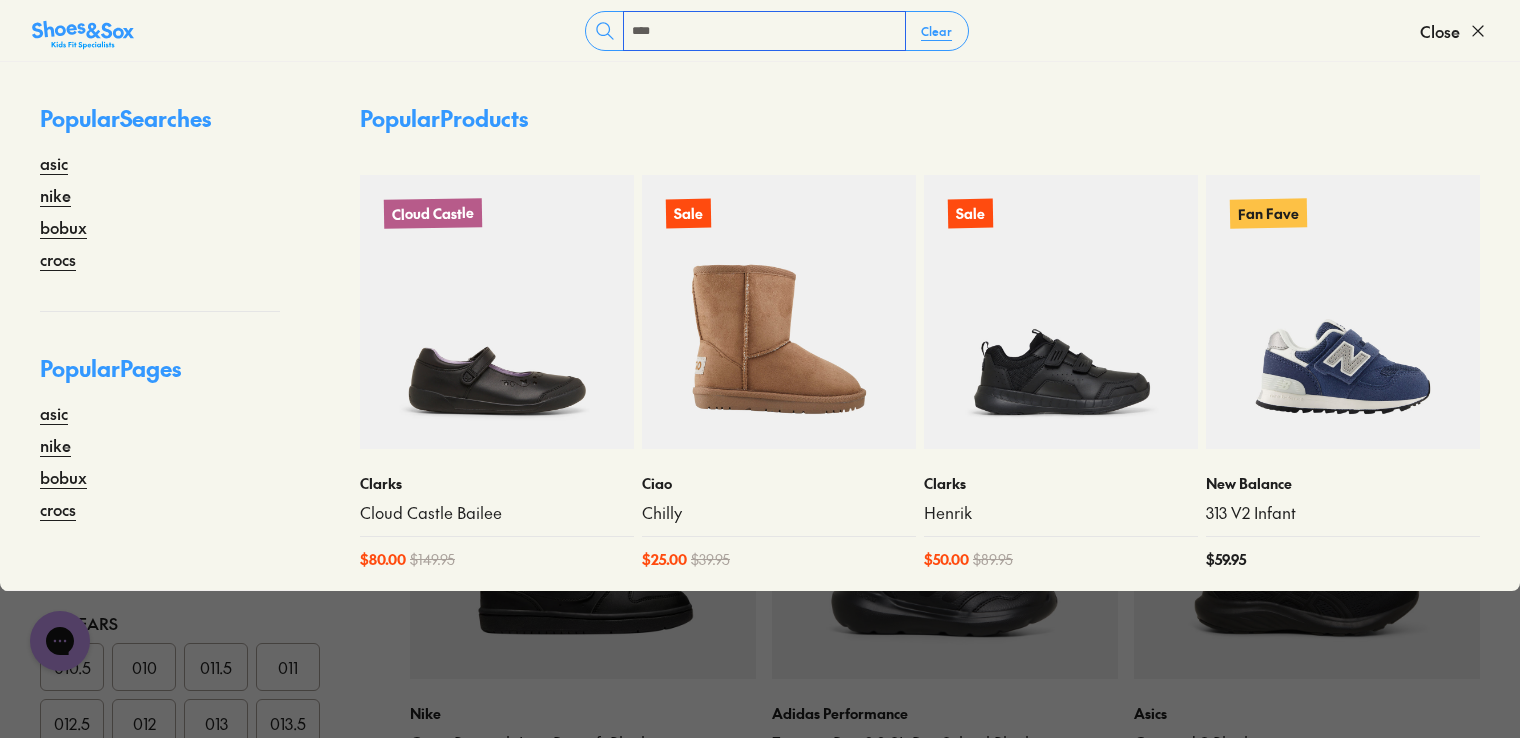 type on "****" 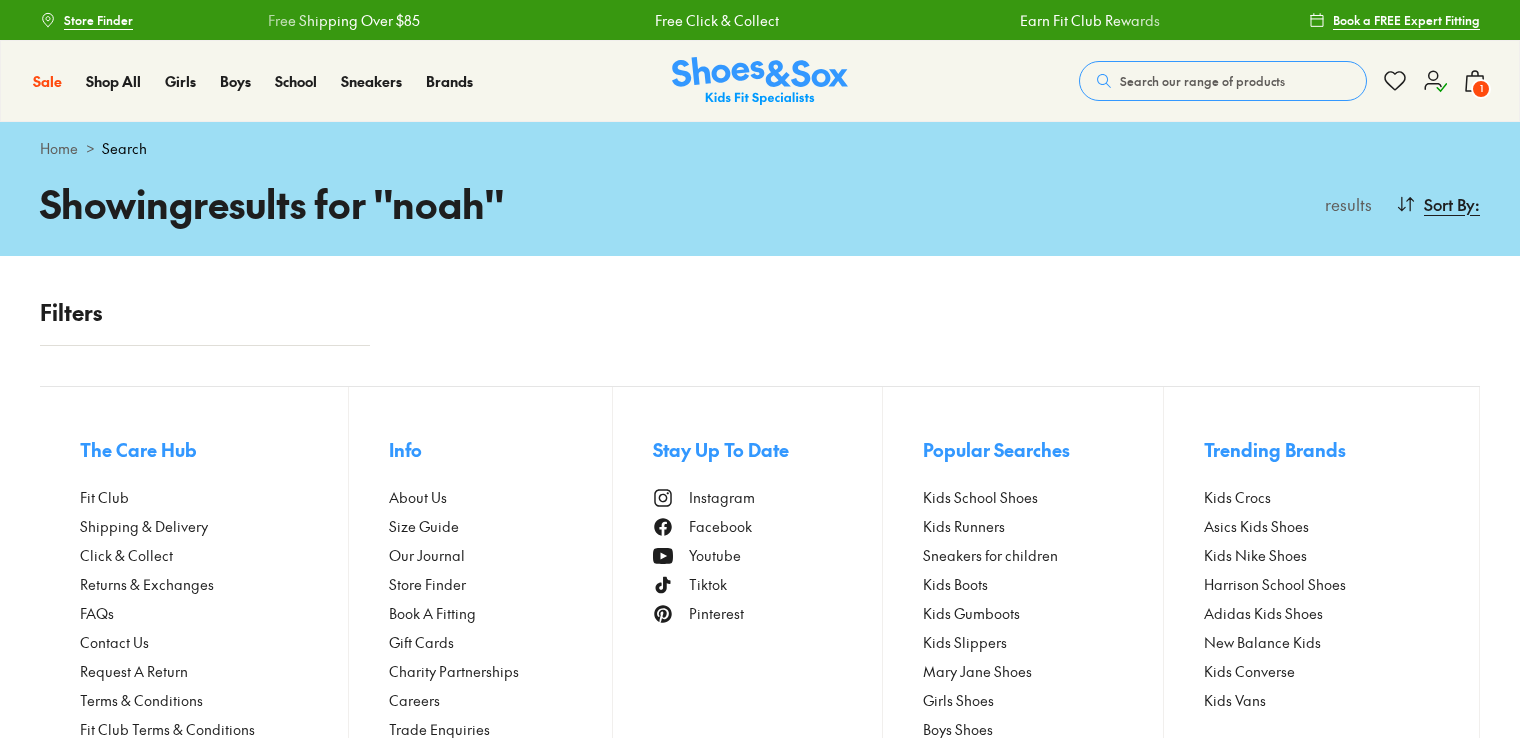 scroll, scrollTop: 0, scrollLeft: 0, axis: both 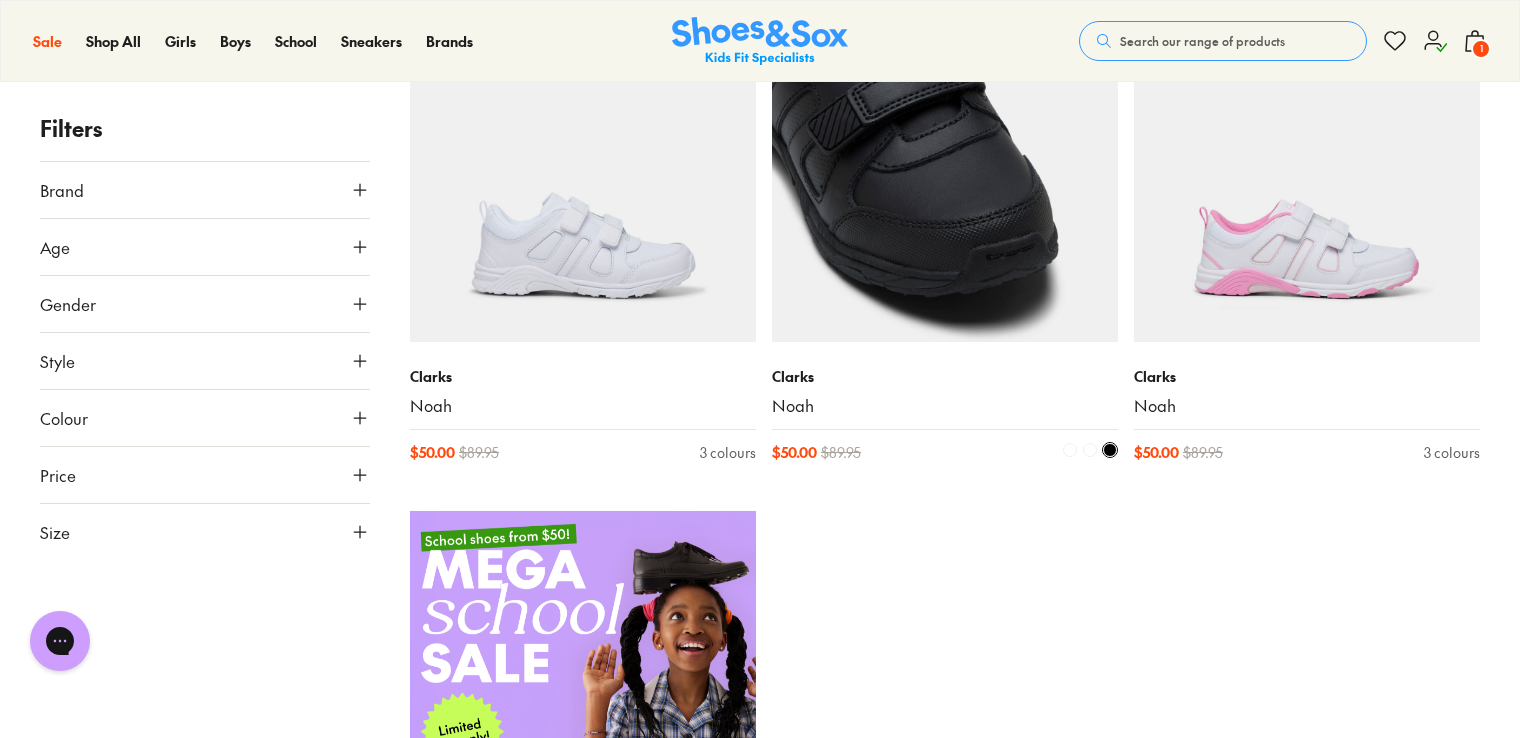 click at bounding box center [945, 169] 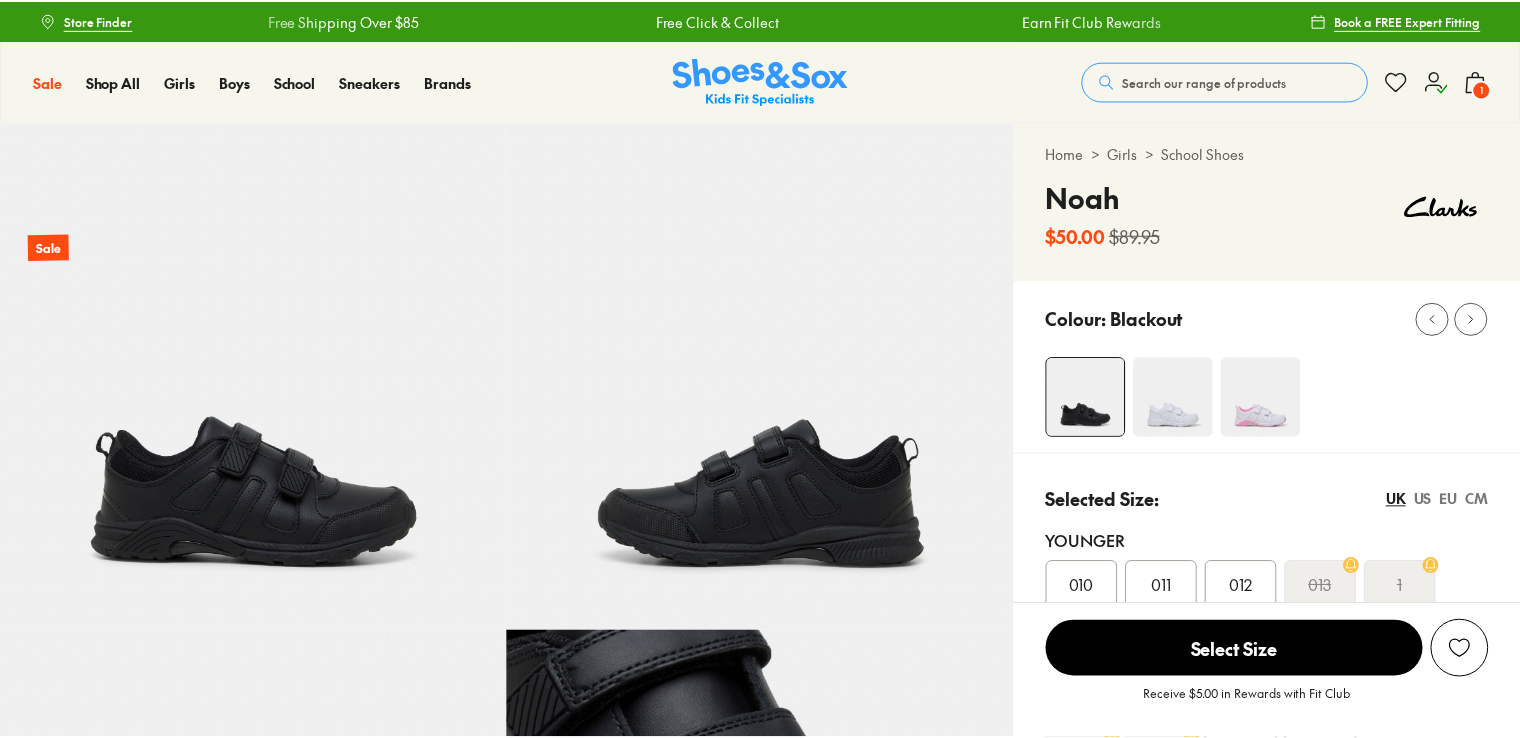scroll, scrollTop: 0, scrollLeft: 0, axis: both 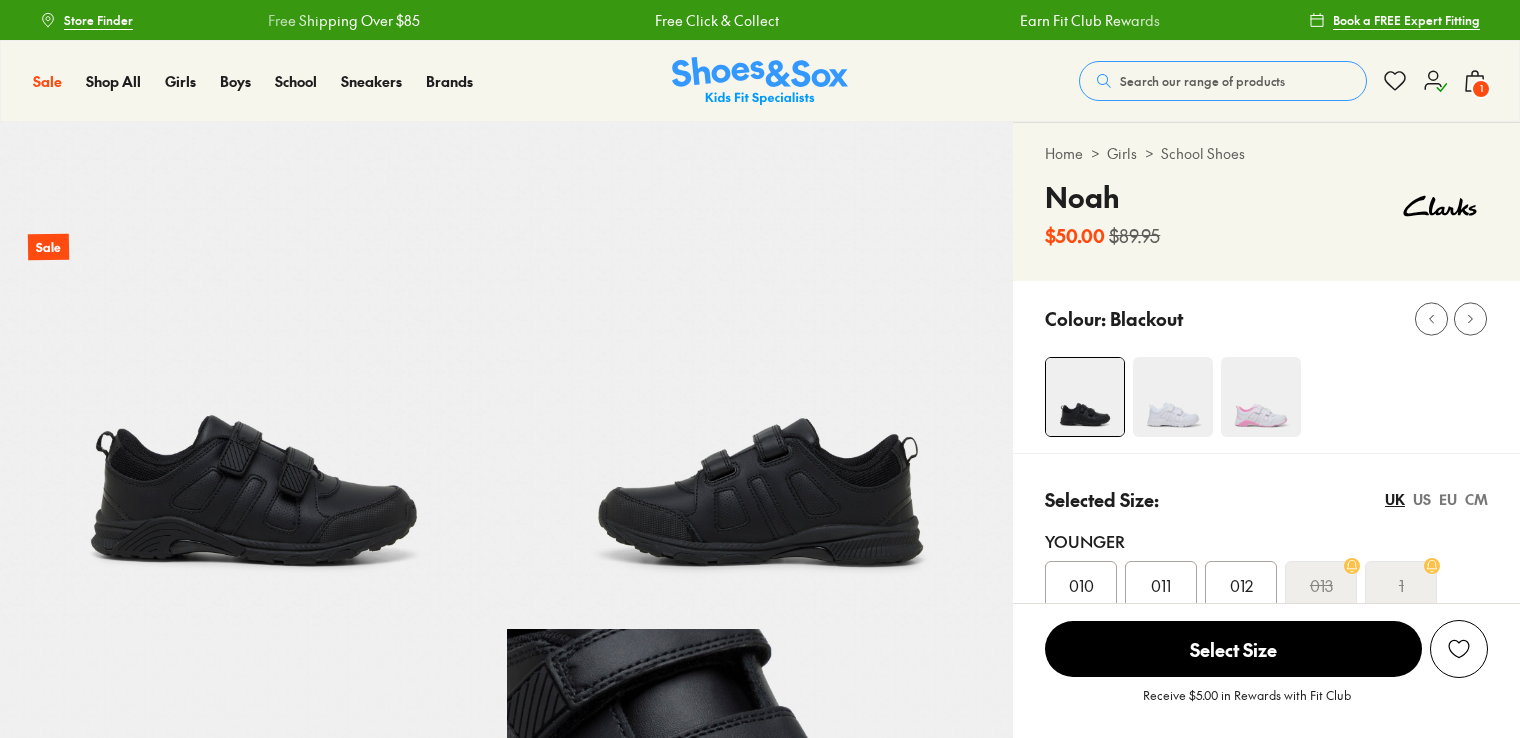 select on "*" 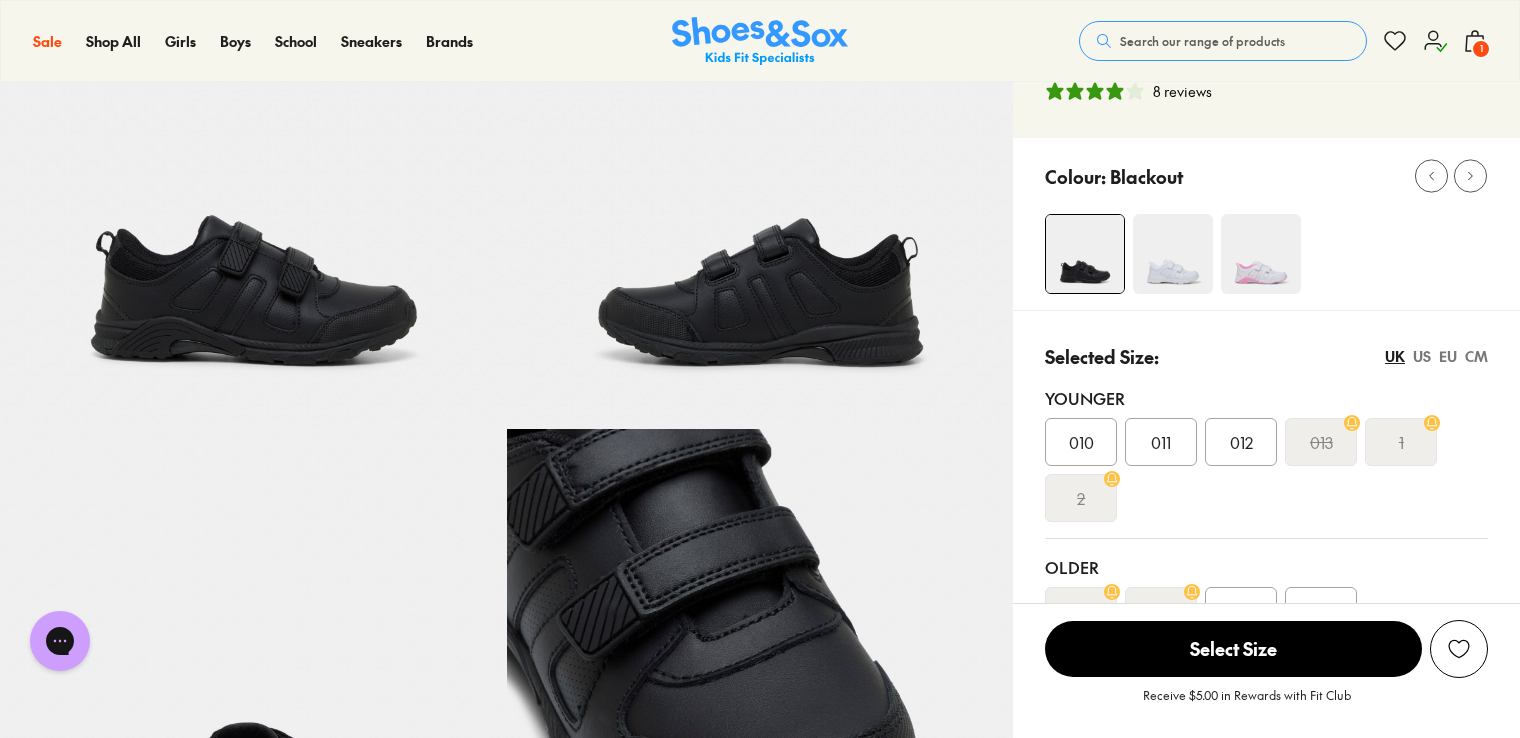 scroll, scrollTop: 0, scrollLeft: 0, axis: both 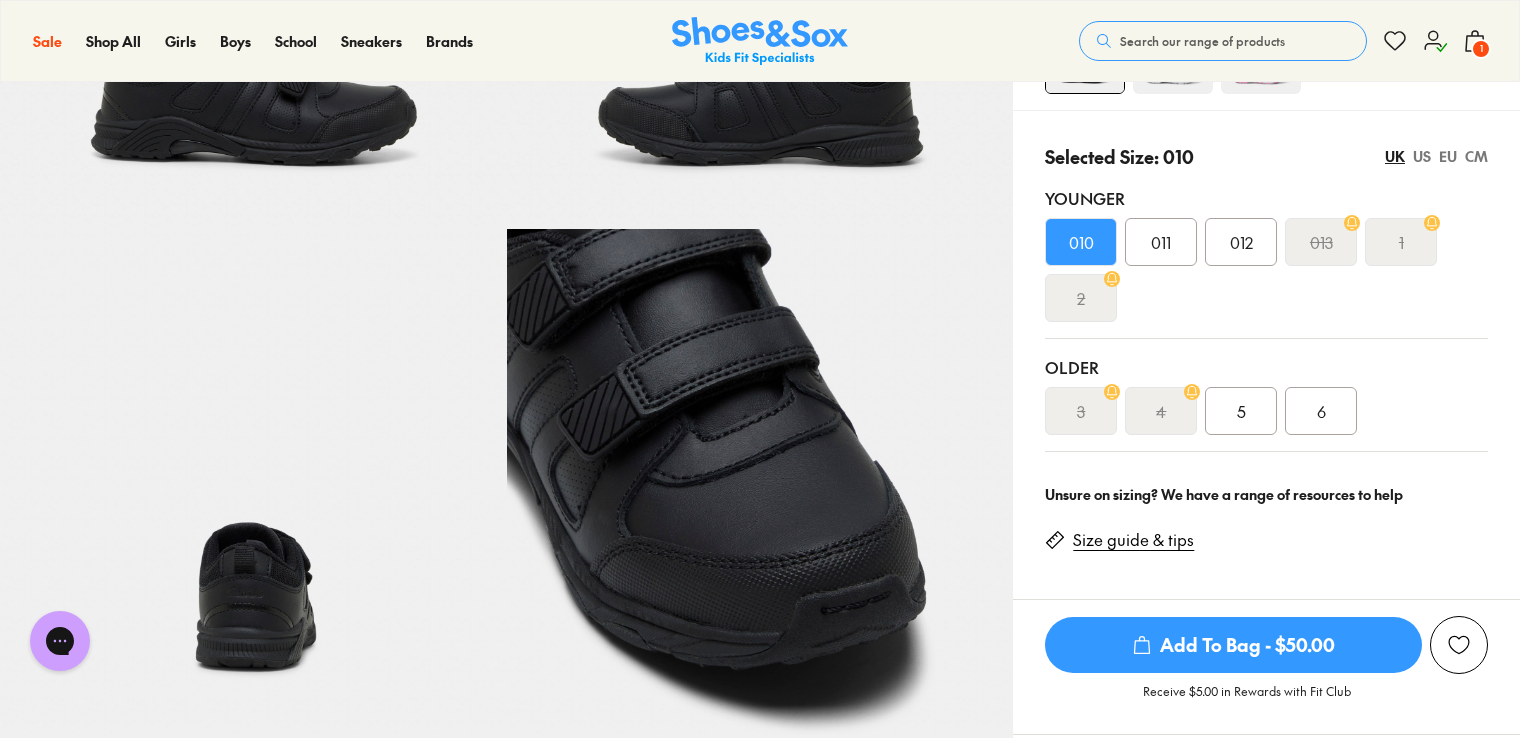 click 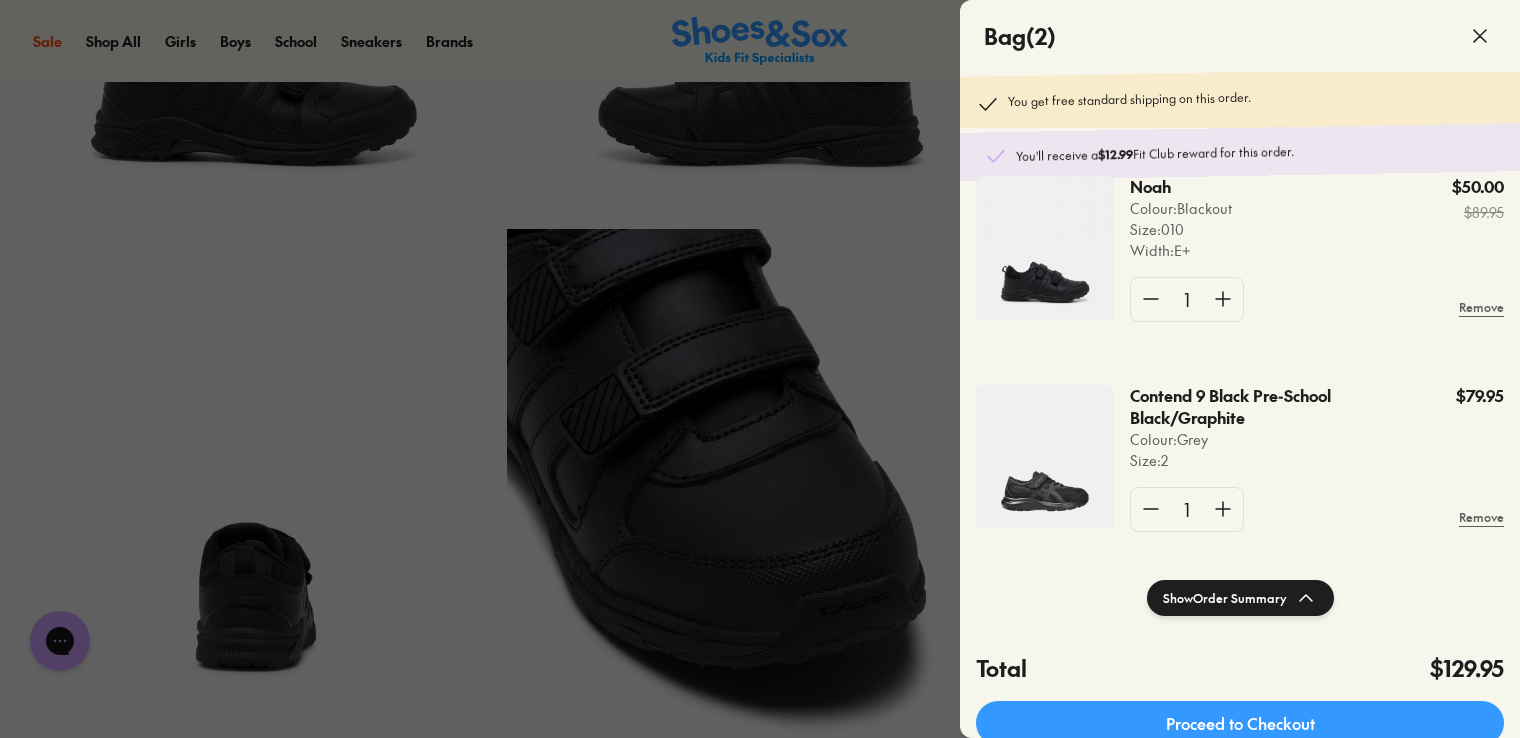 scroll, scrollTop: 58, scrollLeft: 0, axis: vertical 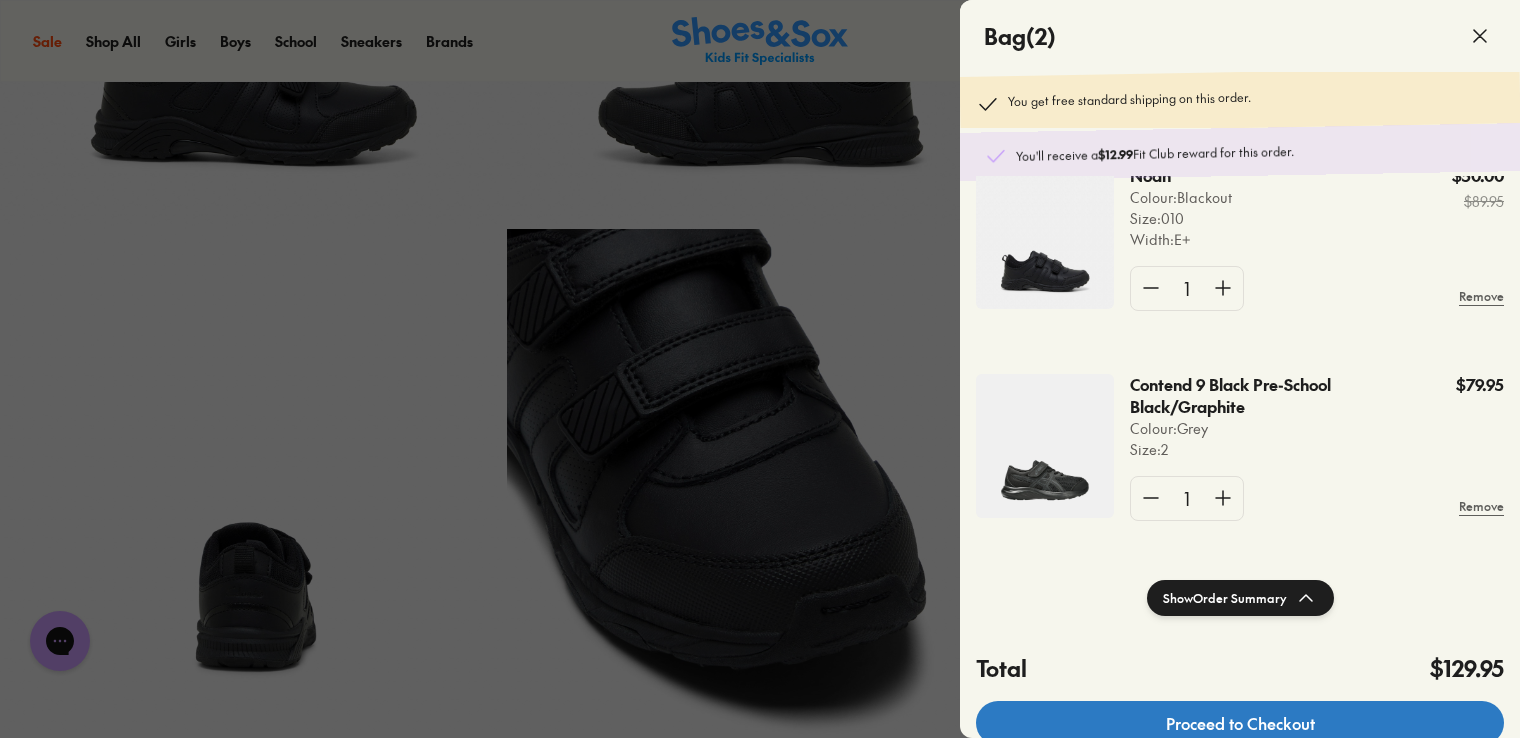 click on "Proceed to Checkout" 